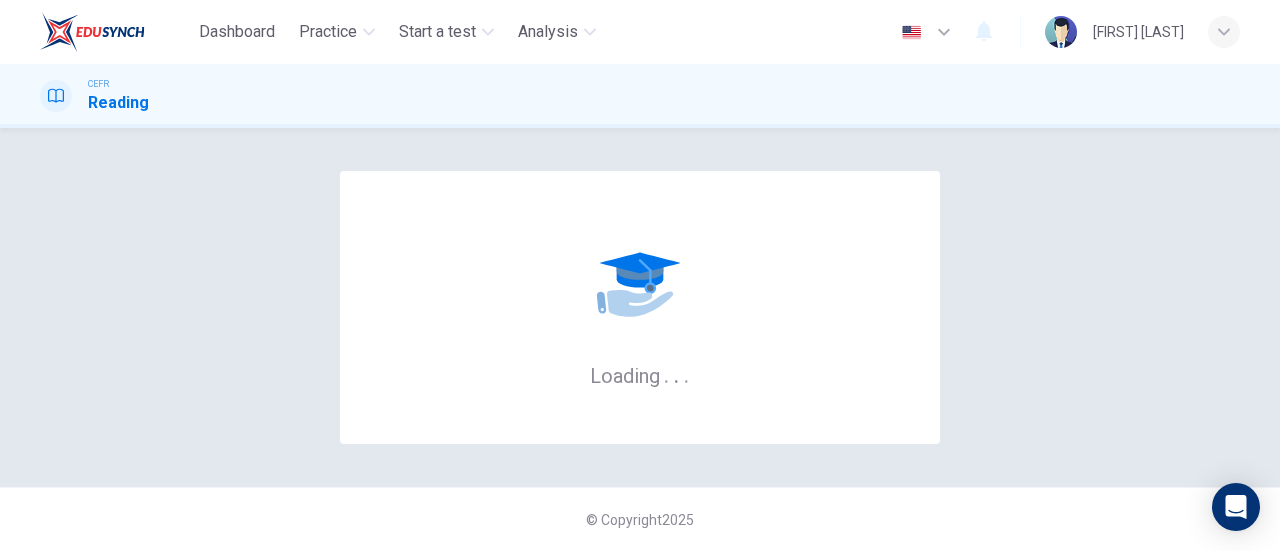 scroll, scrollTop: 0, scrollLeft: 0, axis: both 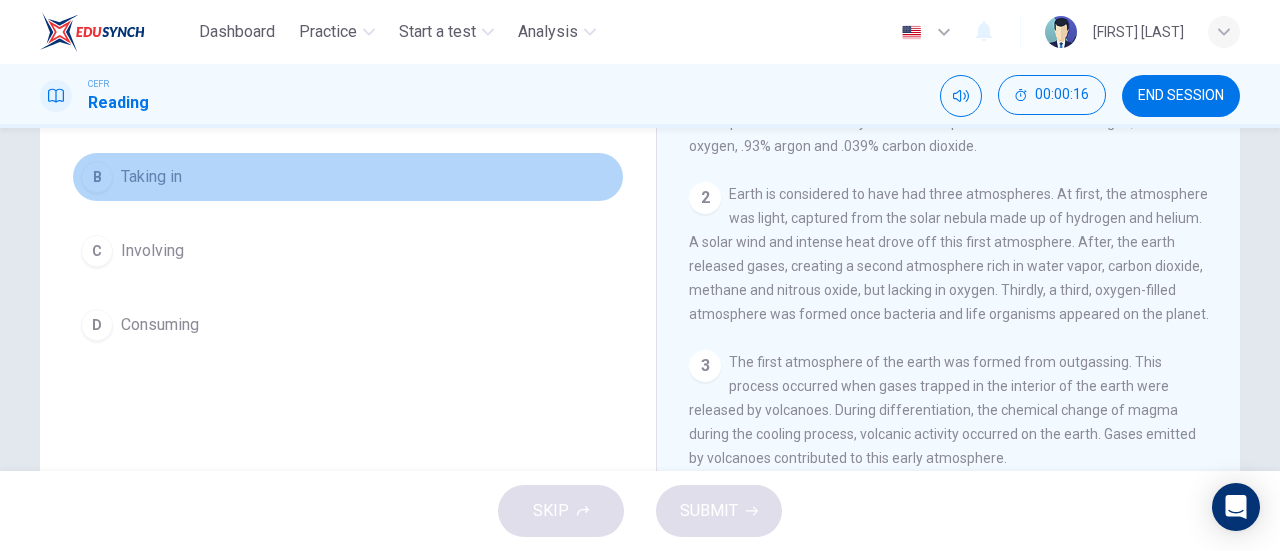 click on "Taking in" at bounding box center [154, 103] 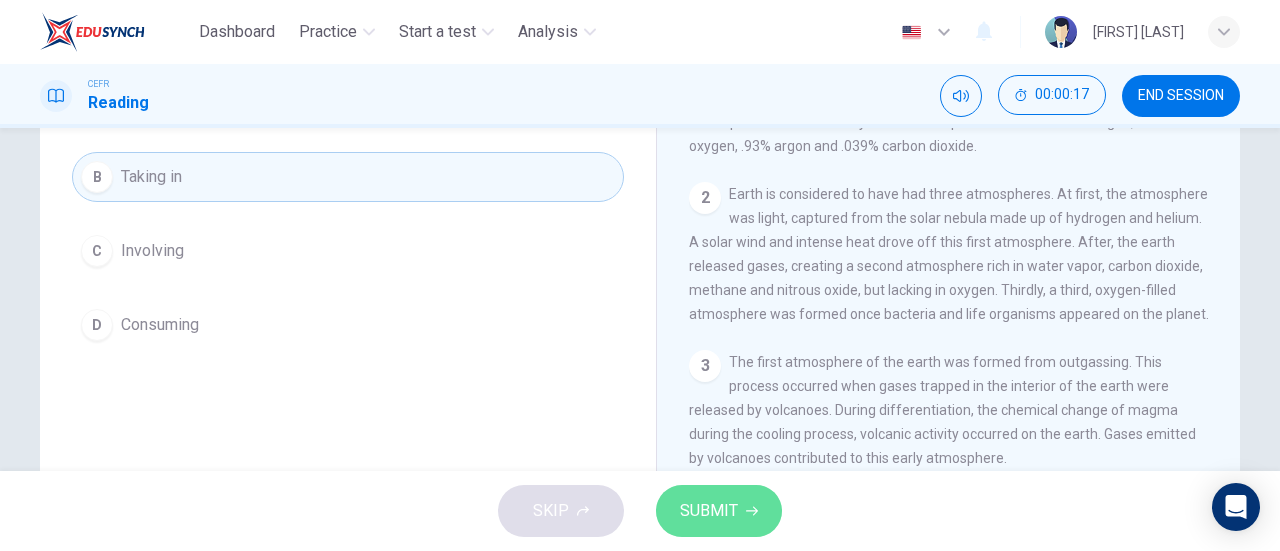 click on "SUBMIT" at bounding box center (709, 511) 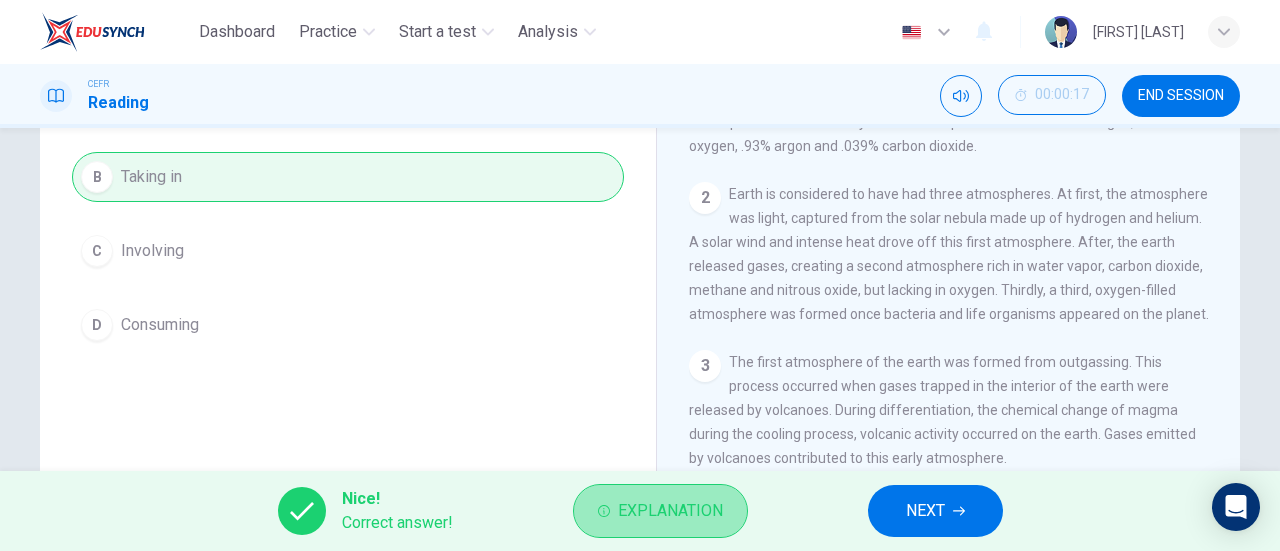 click on "Explanation" at bounding box center (670, 511) 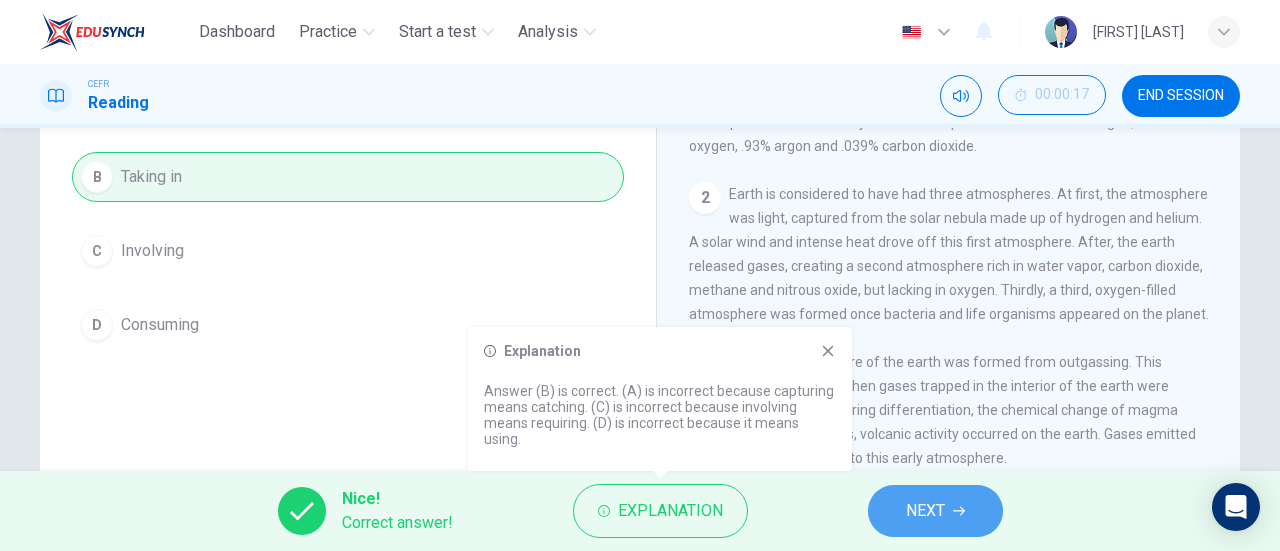 click on "NEXT" at bounding box center (935, 511) 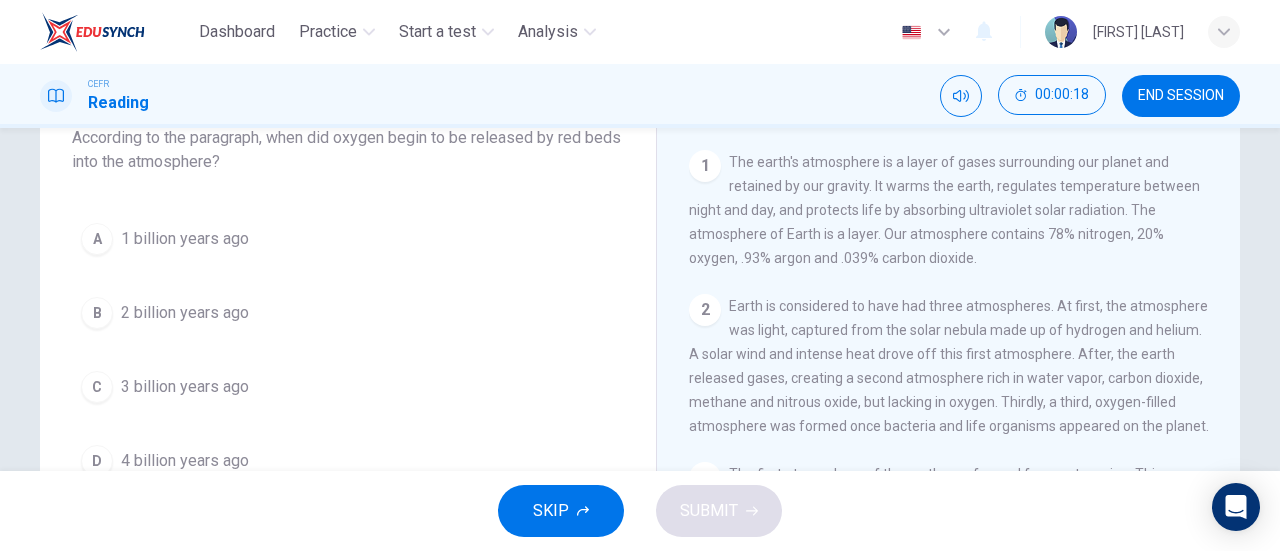 scroll, scrollTop: 128, scrollLeft: 0, axis: vertical 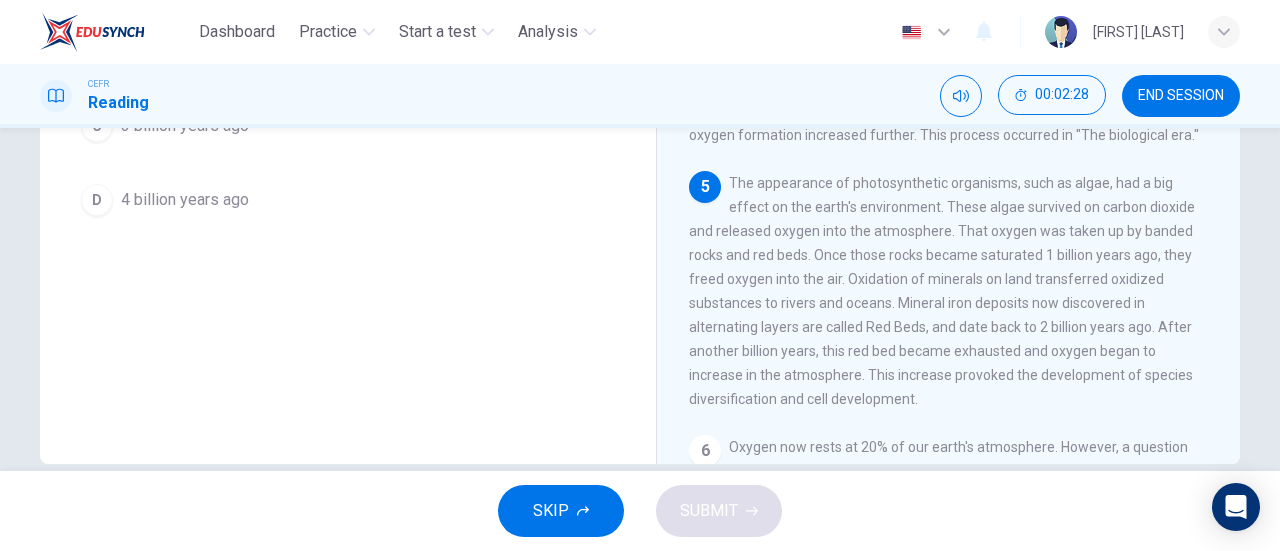 click on "Question 2 According to the paragraph, when did oxygen begin to be released by red beds into the atmosphere? A 1 billion years ago B 2 billion years ago C 3 billion years ago D 4 billion years ago The Formation and Evolution of the Earth's Atmosphere 1 The earth's atmosphere is a layer of gases surrounding our planet and retained by our gravity. It warms the earth, regulates temperature between night and day, and protects life by absorbing ultraviolet solar radiation. The atmosphere of Earth is a layer. Our atmosphere contains 78% nitrogen, 20% oxygen, .93% argon and .039% carbon dioxide. 2 3 The first atmosphere of the earth was formed from outgassing. This process occurred when gases trapped in the interior of the earth were released by volcanoes. During differentiation, the chemical change of magma during the cooling process, volcanic activity occurred on the earth. Gases emitted by volcanoes contributed to this early atmosphere. 4 5 6 7" at bounding box center (640, 116) 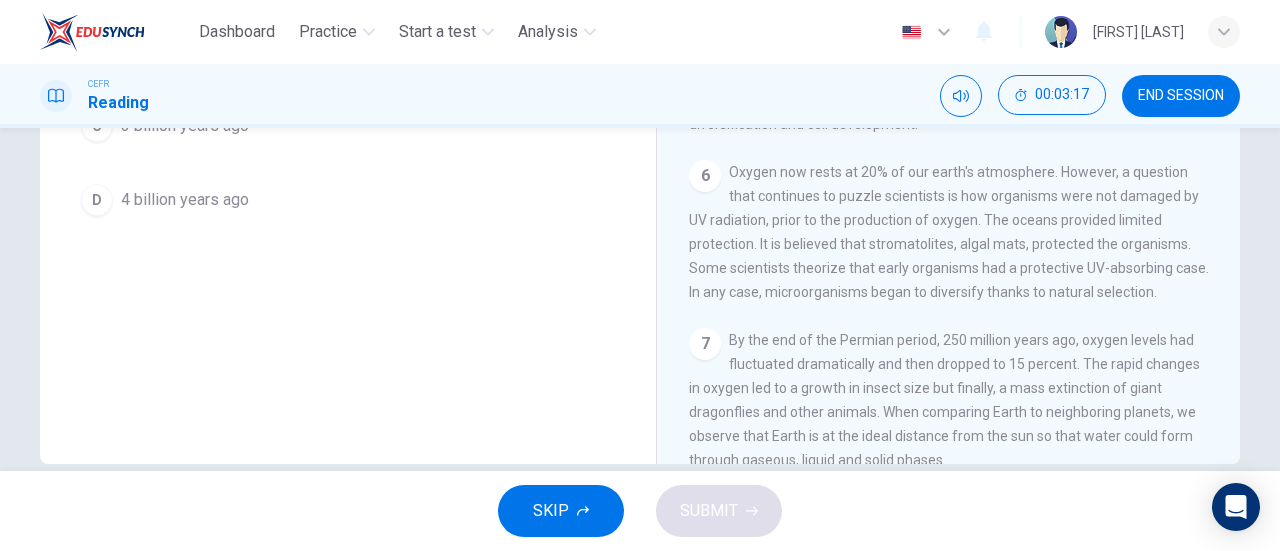 scroll, scrollTop: 695, scrollLeft: 0, axis: vertical 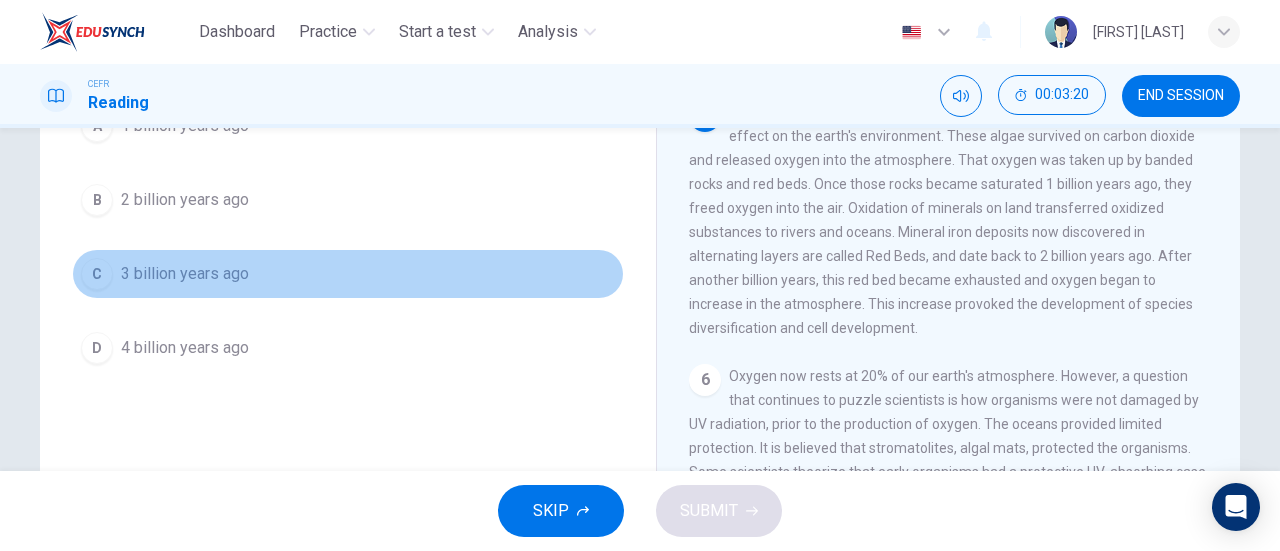 click on "C 3 billion years ago" at bounding box center (348, 274) 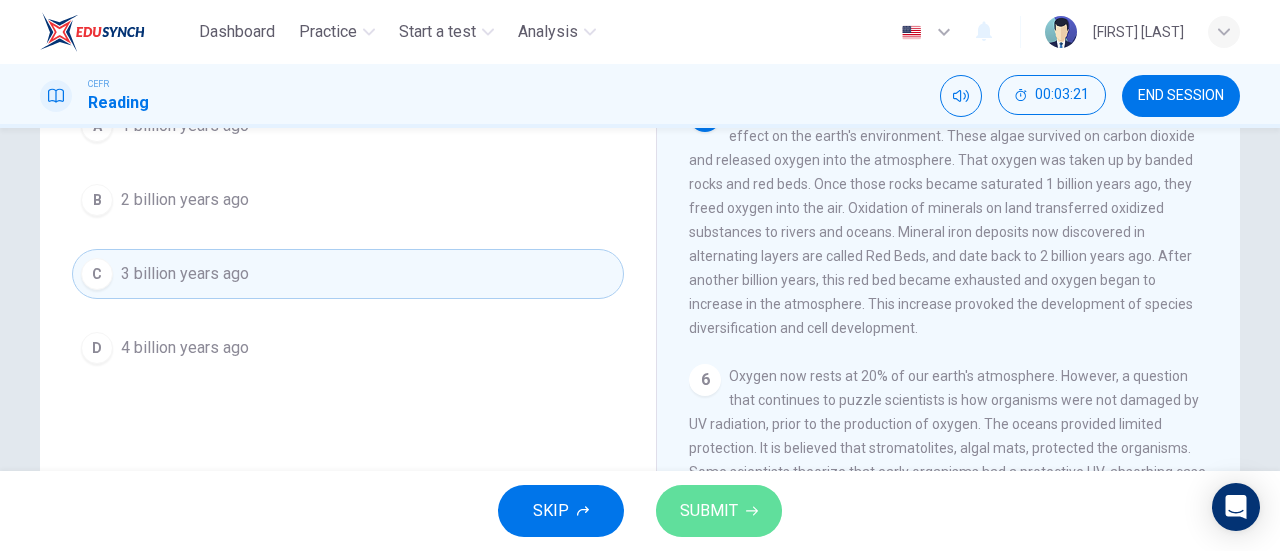 click on "SUBMIT" at bounding box center (709, 511) 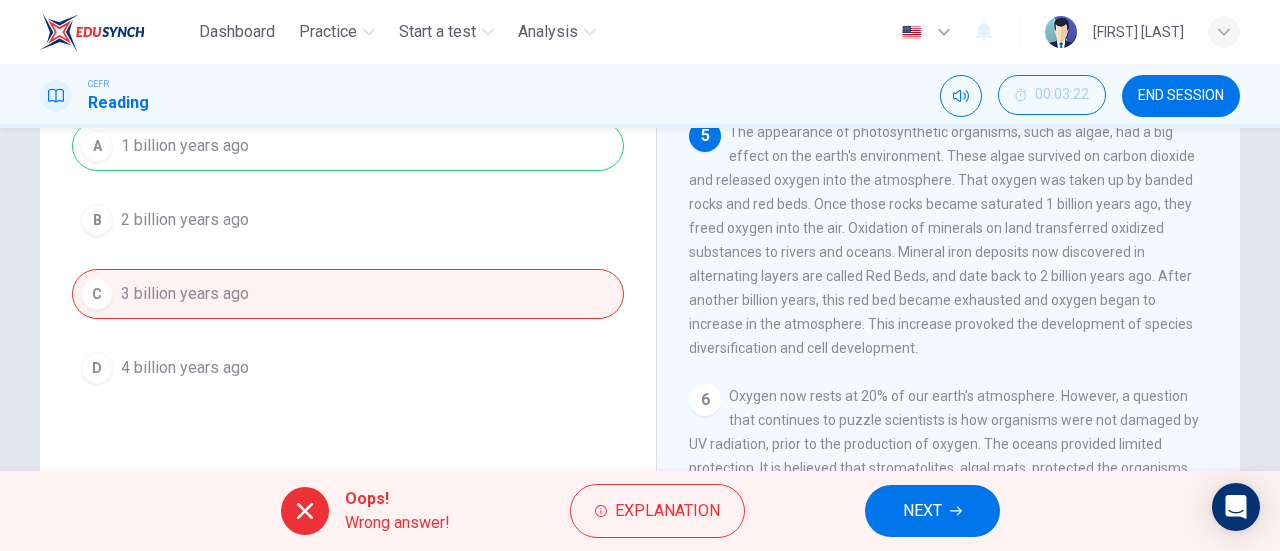 scroll, scrollTop: 234, scrollLeft: 0, axis: vertical 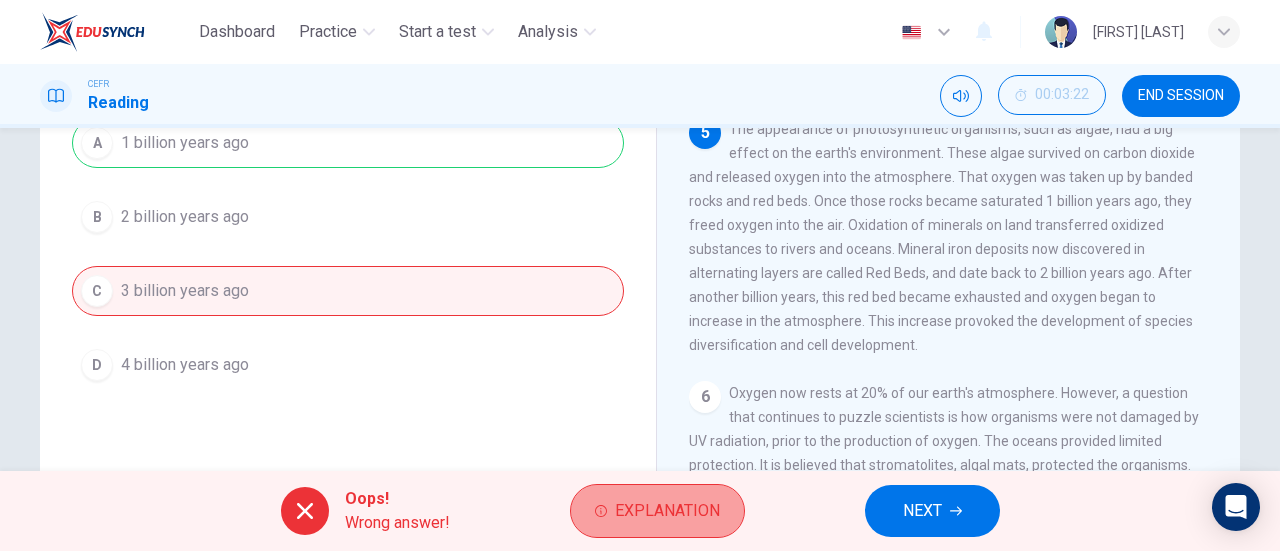 click on "Explanation" at bounding box center [657, 511] 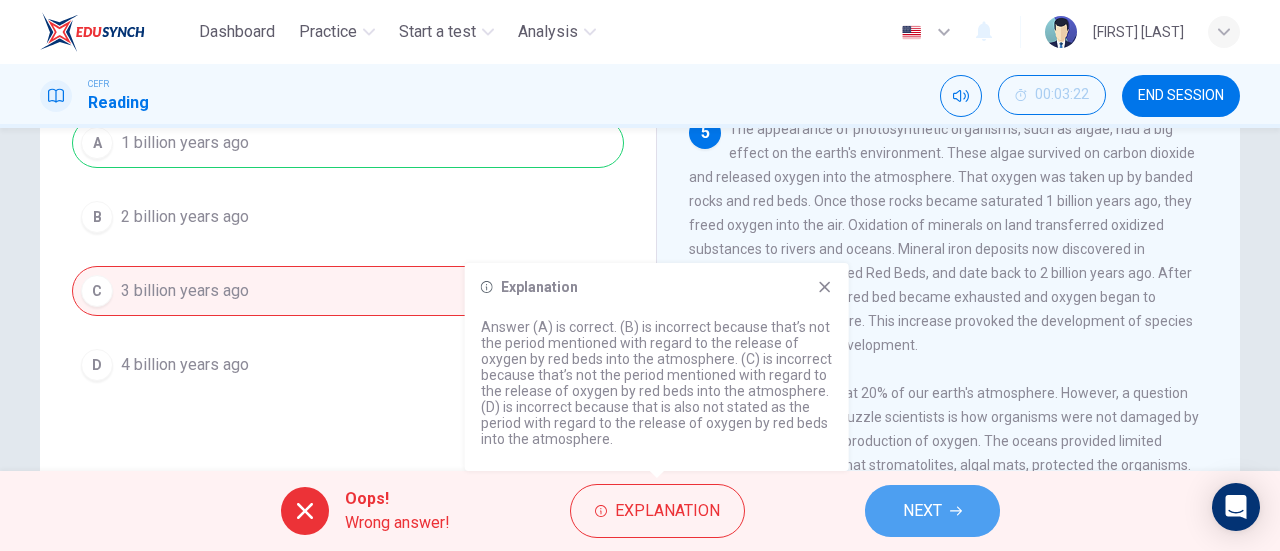 click on "NEXT" at bounding box center [932, 511] 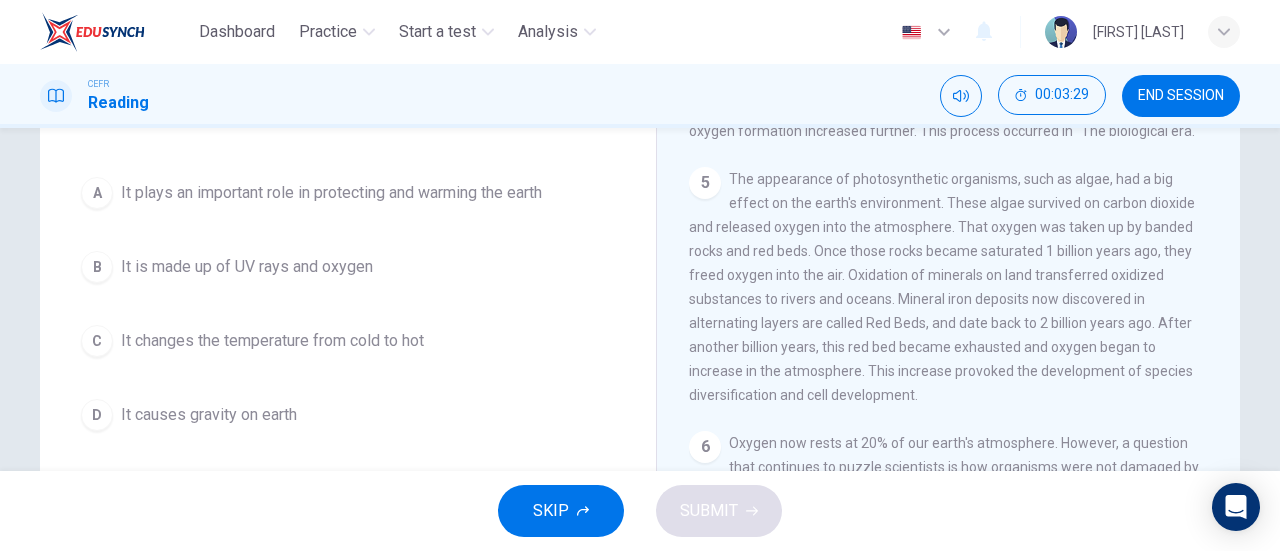 scroll, scrollTop: 186, scrollLeft: 0, axis: vertical 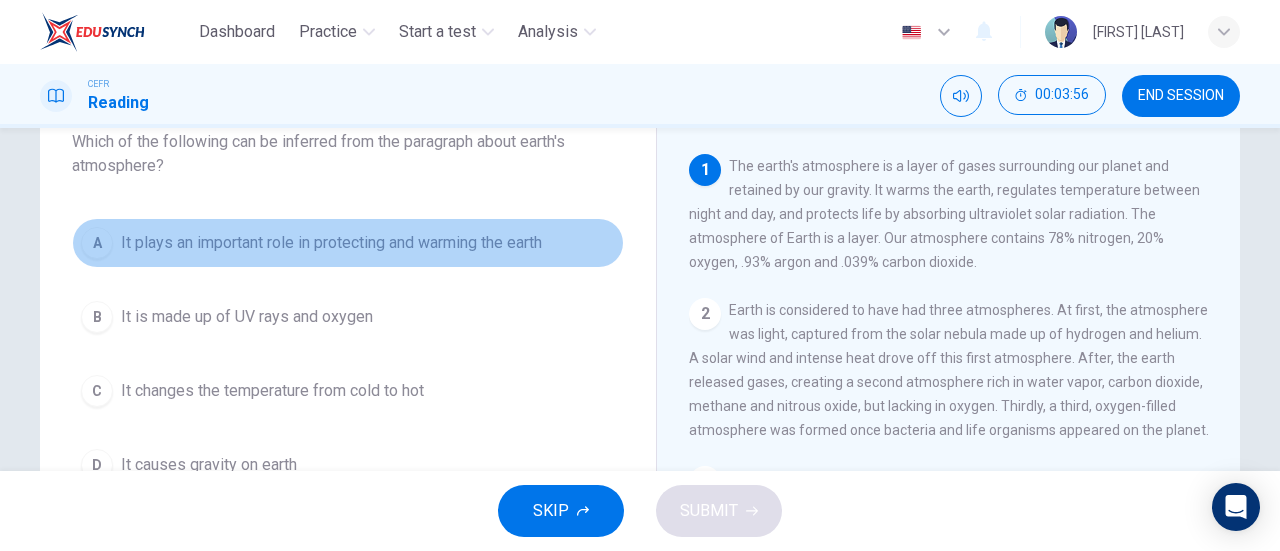 click on "It plays an important role in protecting and warming the earth" at bounding box center [331, 243] 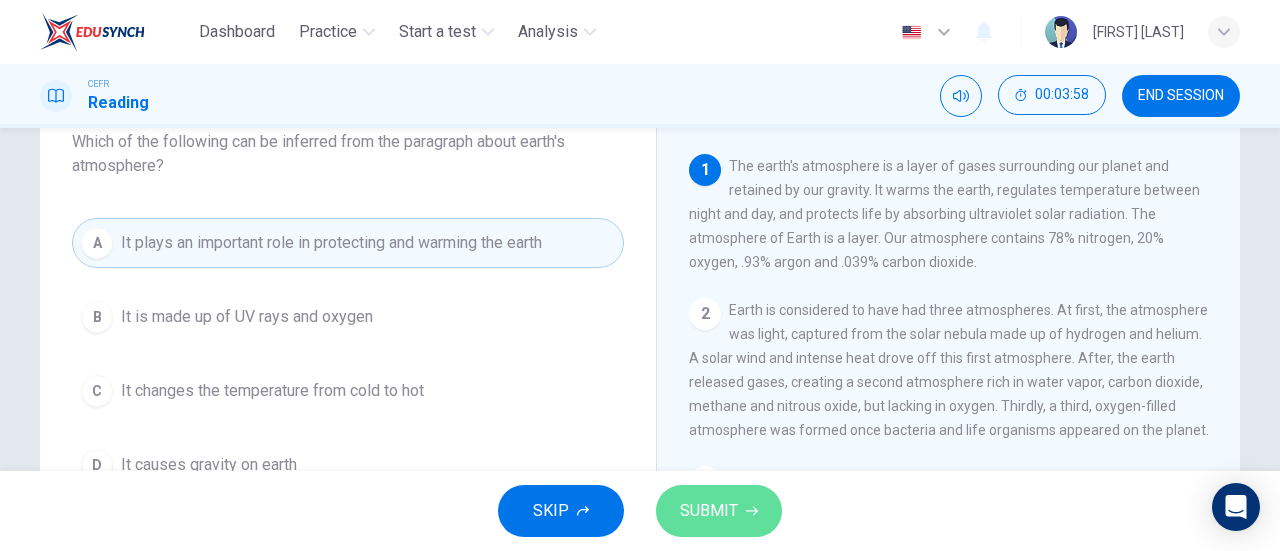 click on "SUBMIT" at bounding box center (709, 511) 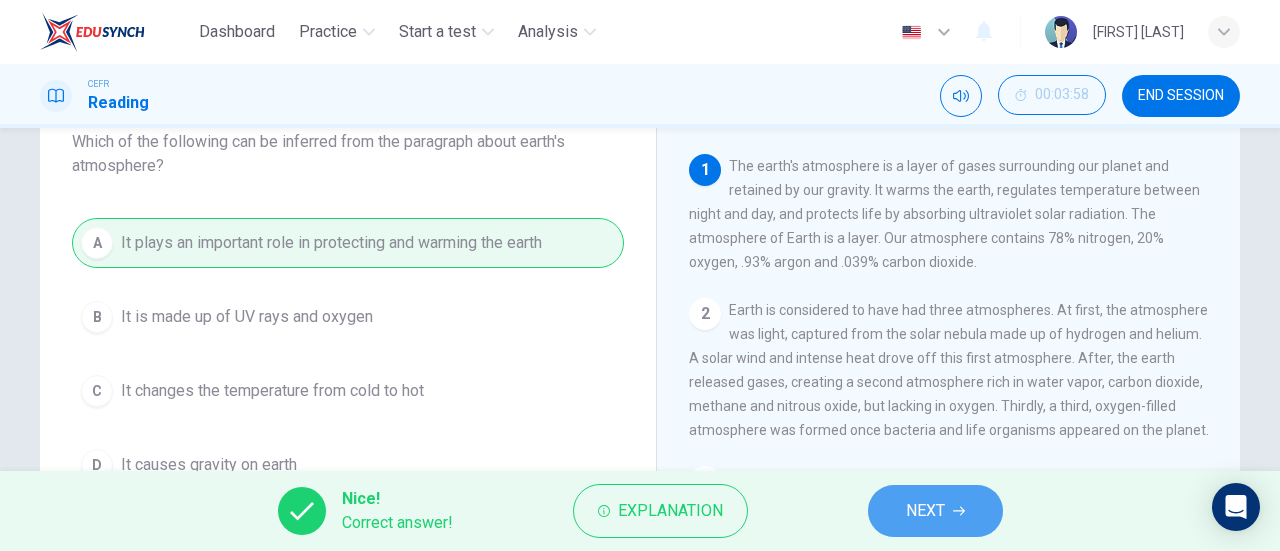 click on "NEXT" at bounding box center (925, 511) 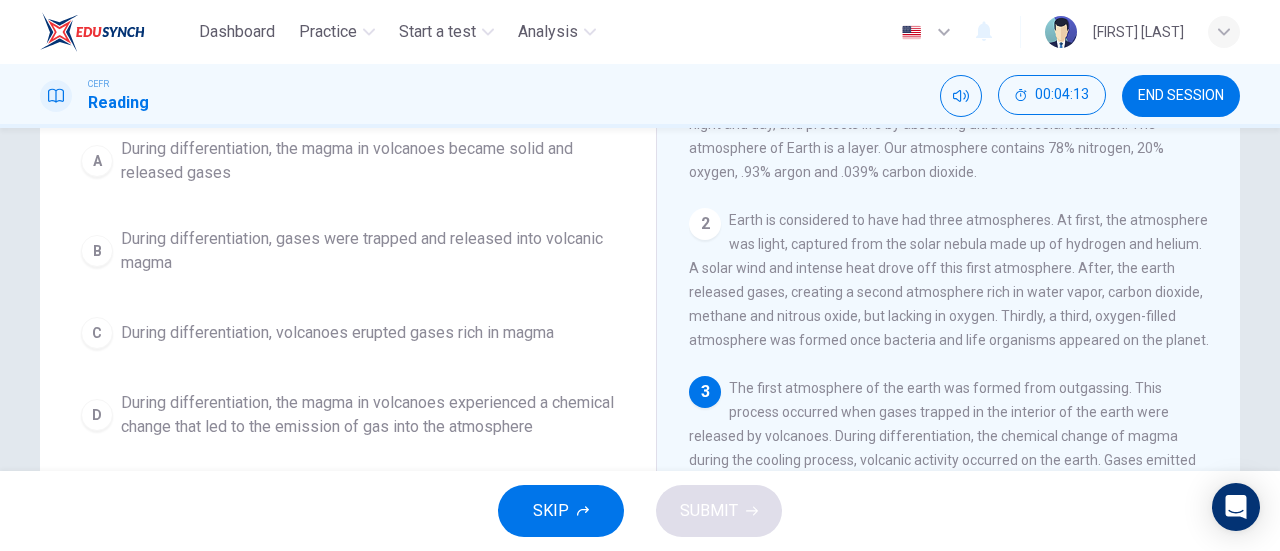 scroll, scrollTop: 225, scrollLeft: 0, axis: vertical 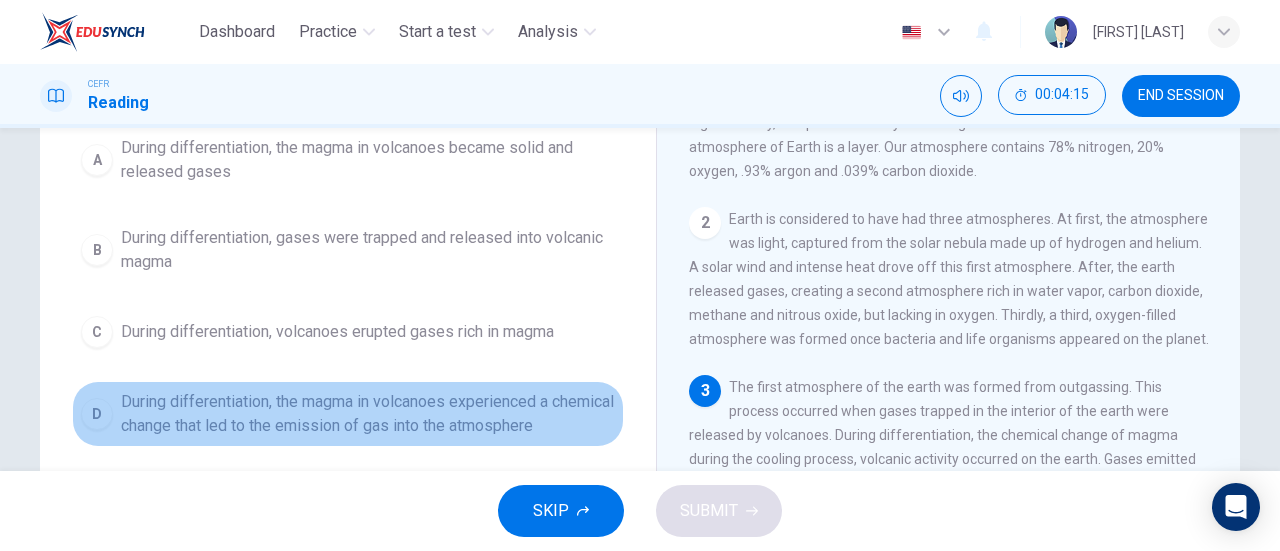click on "During differentiation, the magma in volcanoes experienced a chemical change that led to the emission of gas into the atmosphere" at bounding box center (368, 160) 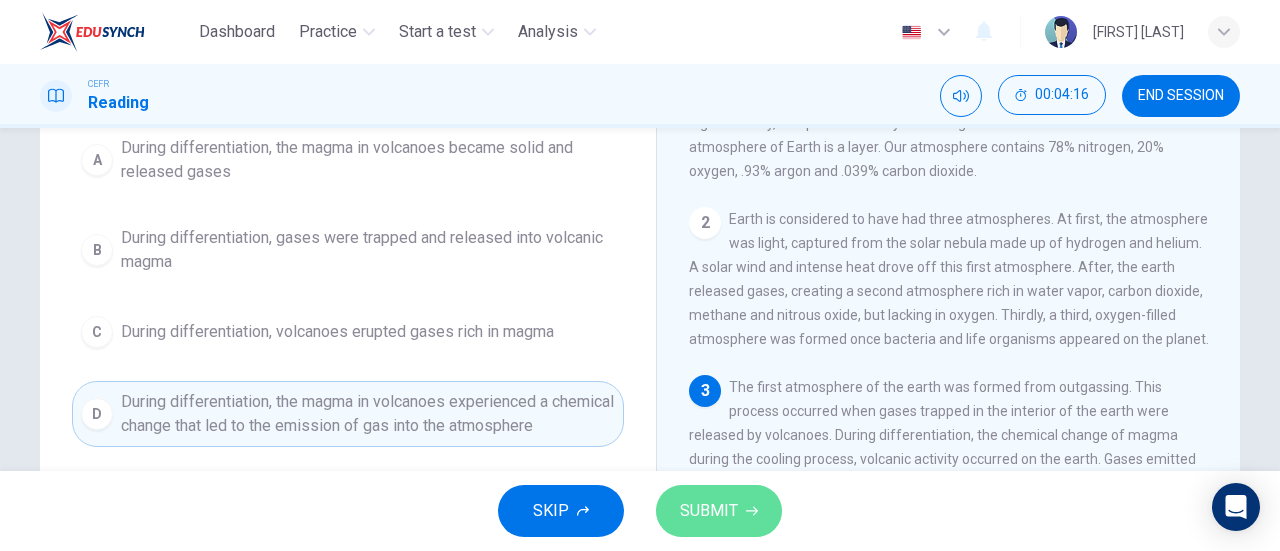 click on "SUBMIT" at bounding box center [709, 511] 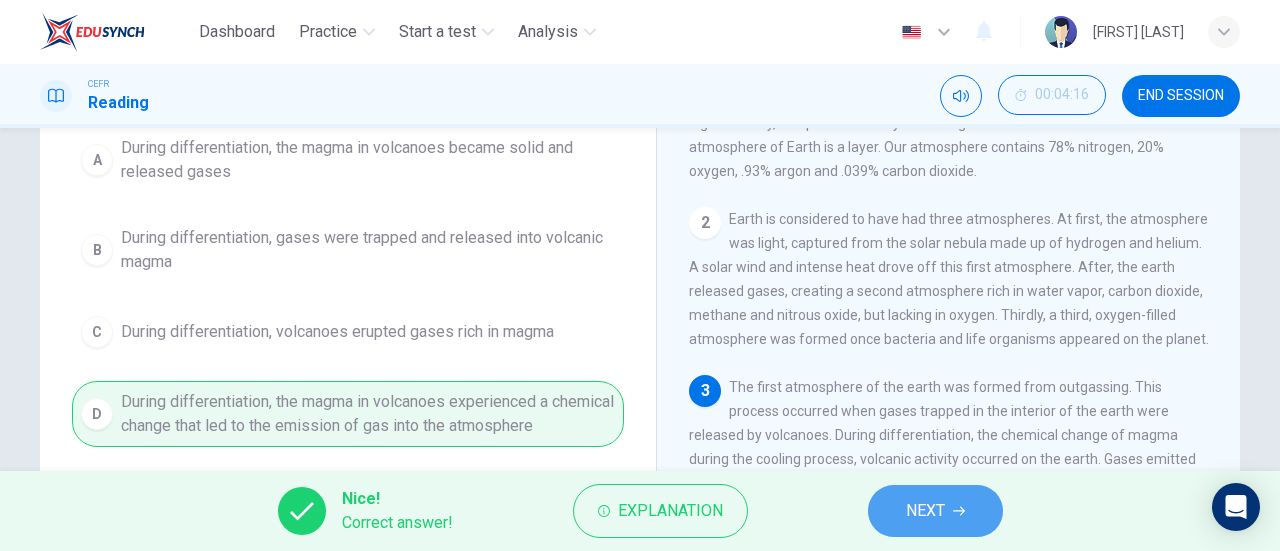 click on "NEXT" at bounding box center [925, 511] 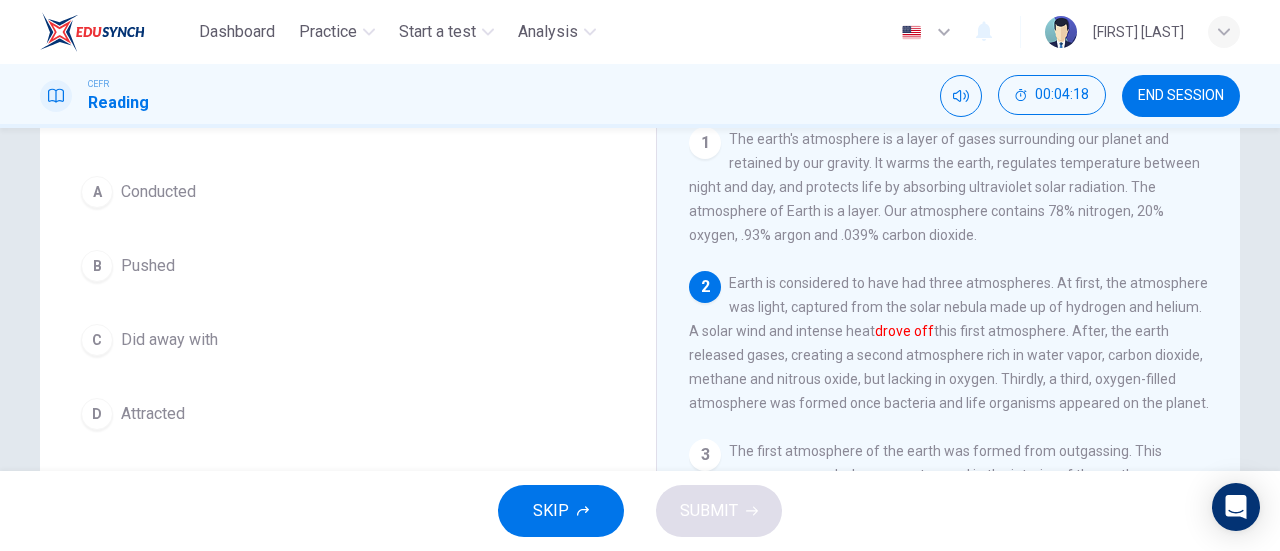 scroll, scrollTop: 163, scrollLeft: 0, axis: vertical 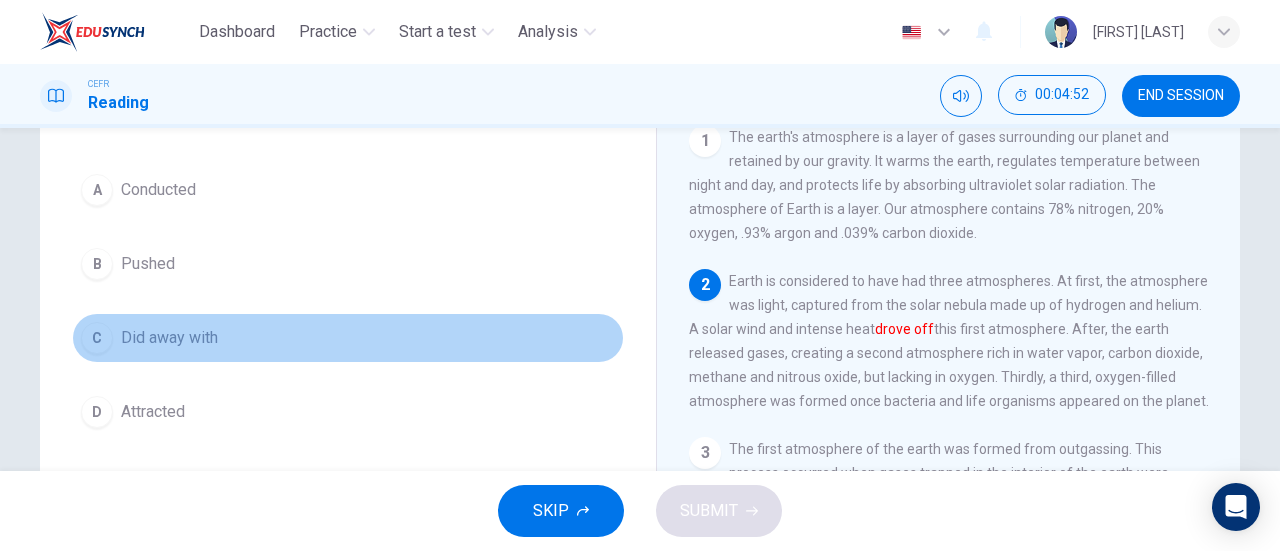 click on "C Did away with" at bounding box center (348, 338) 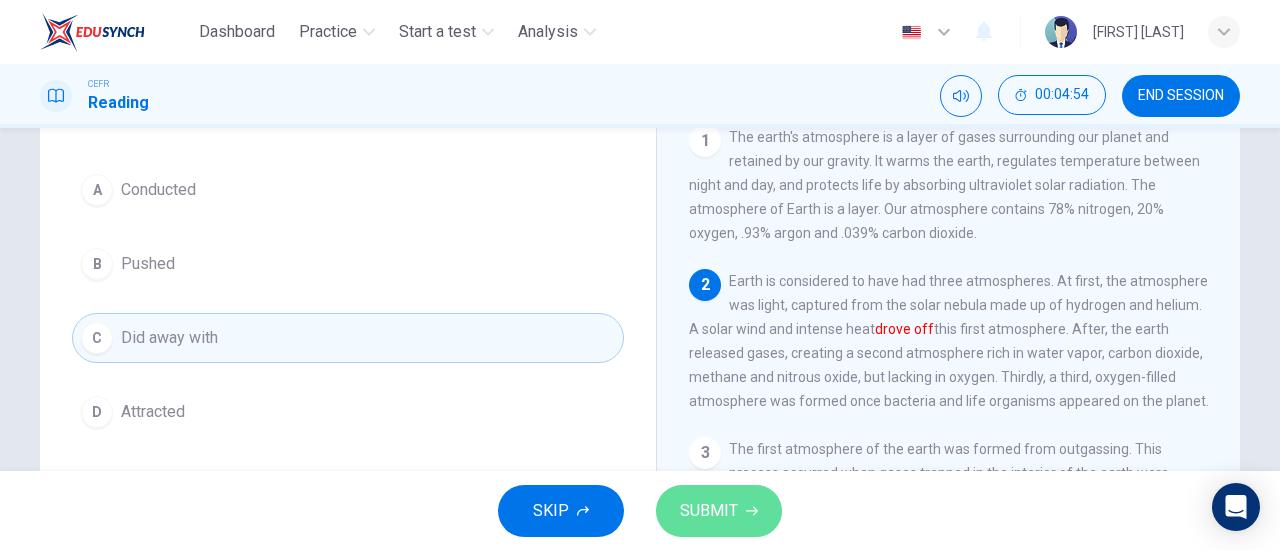 click on "SUBMIT" at bounding box center [709, 511] 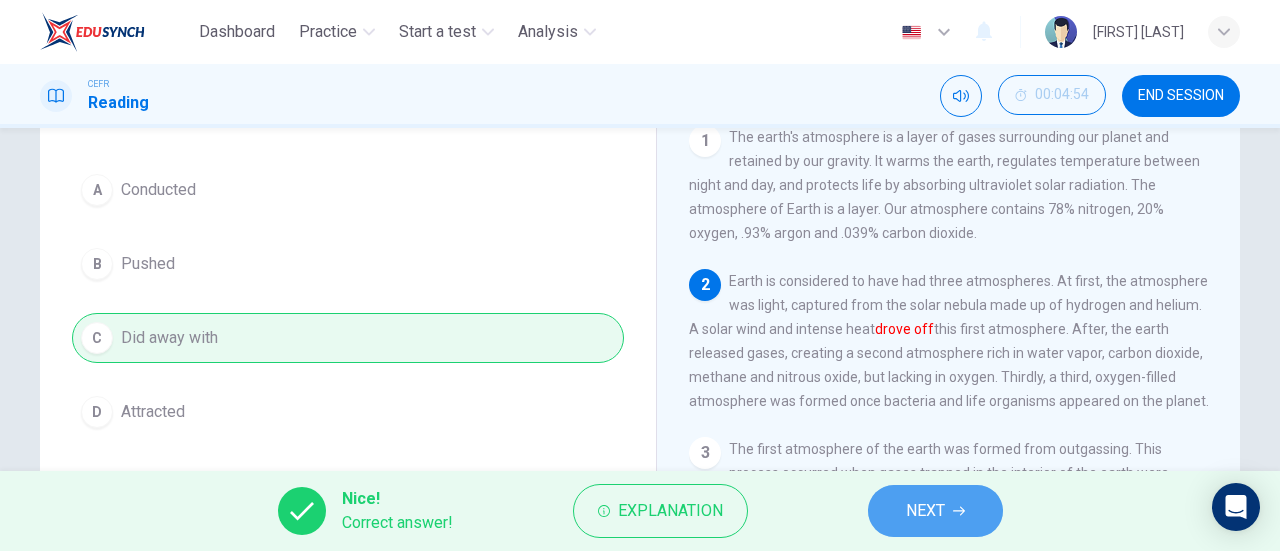 click on "NEXT" at bounding box center [925, 511] 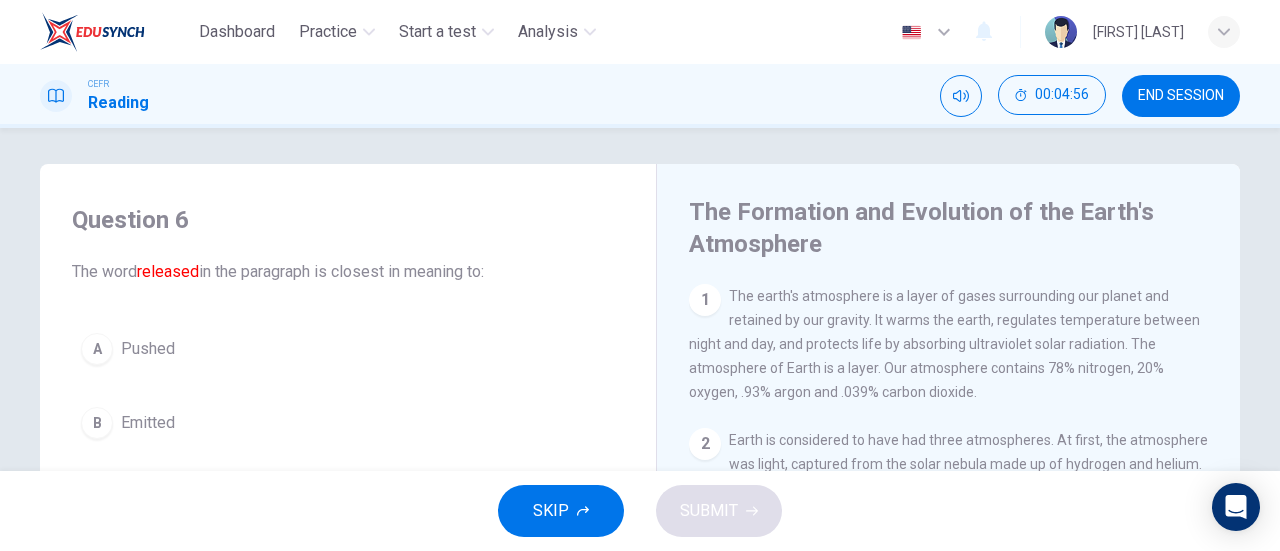 scroll, scrollTop: 107, scrollLeft: 0, axis: vertical 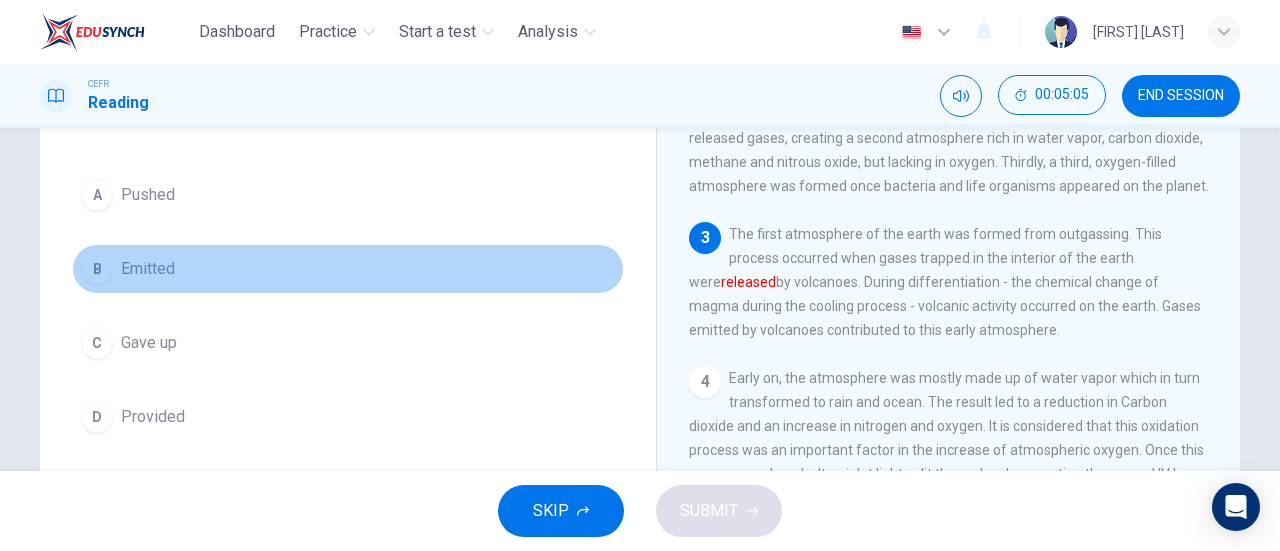 click on "B Emitted" at bounding box center [348, 269] 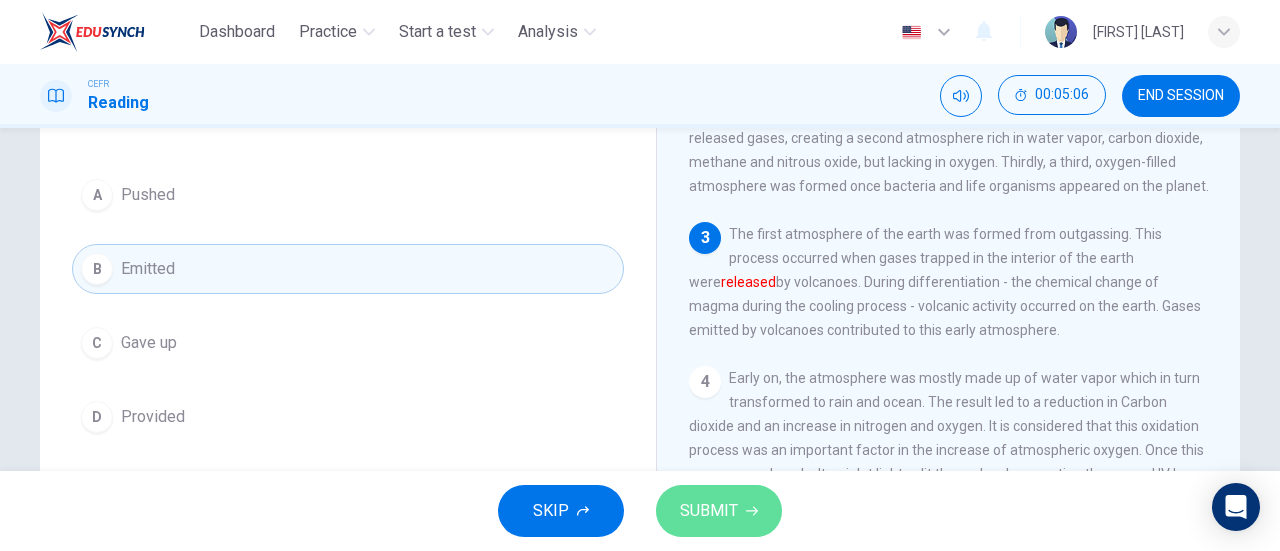 click on "SUBMIT" at bounding box center (709, 511) 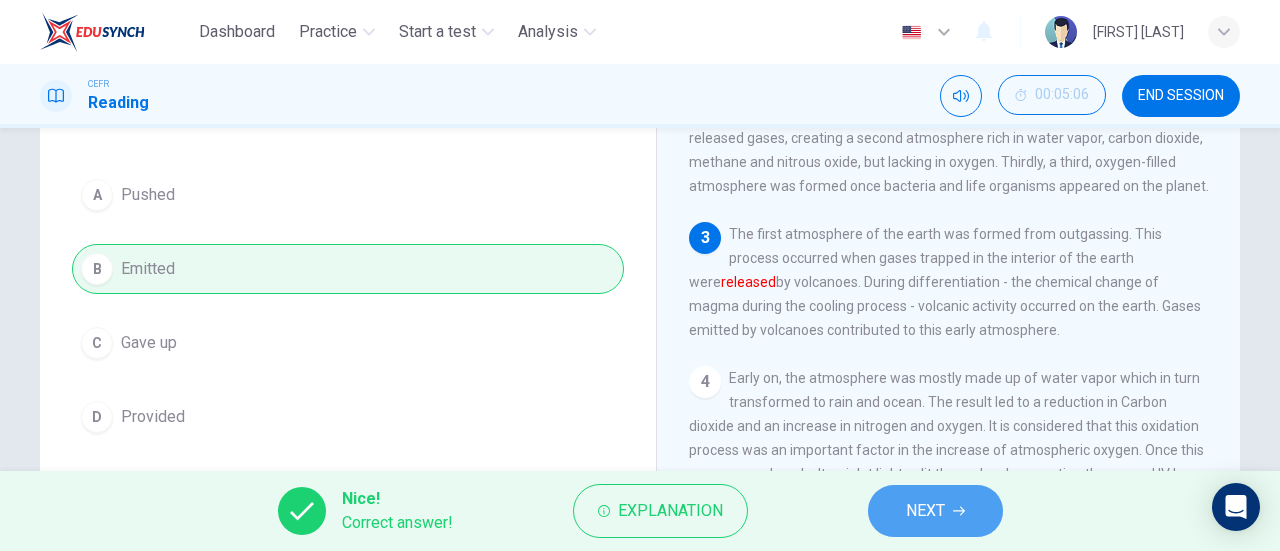 click on "NEXT" at bounding box center [935, 511] 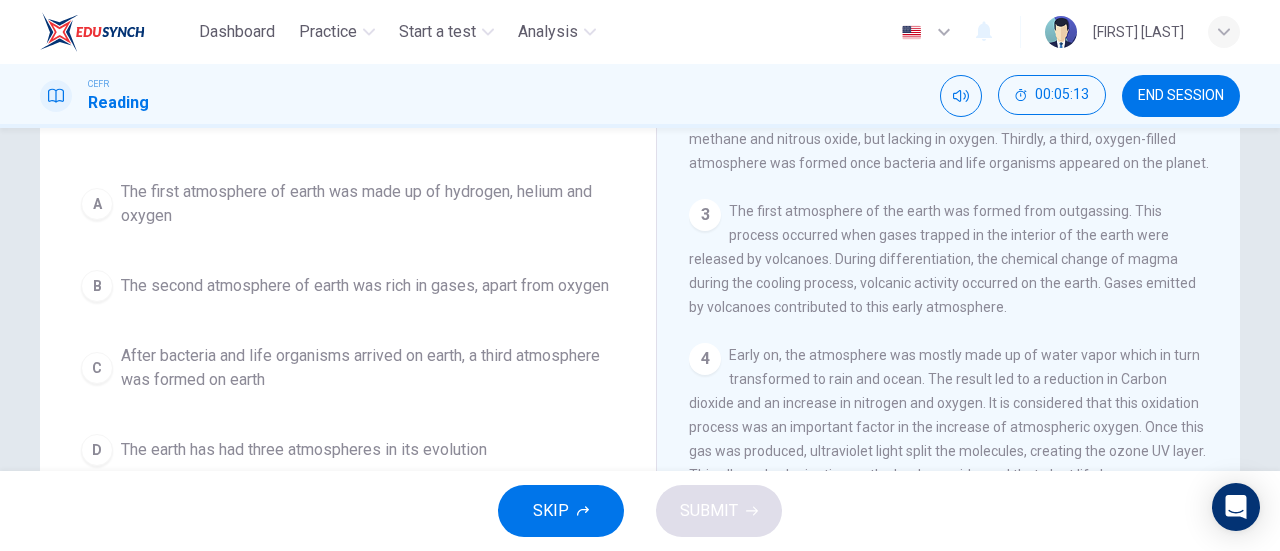 scroll, scrollTop: 182, scrollLeft: 0, axis: vertical 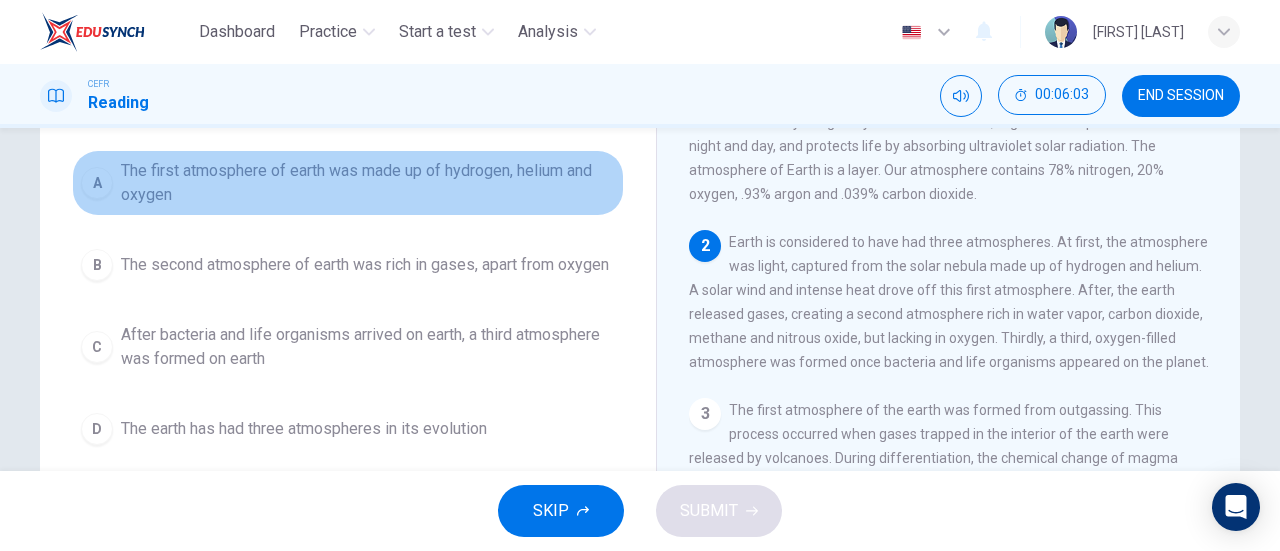 click on "The first atmosphere of earth was made up of hydrogen, helium and oxygen" at bounding box center [368, 183] 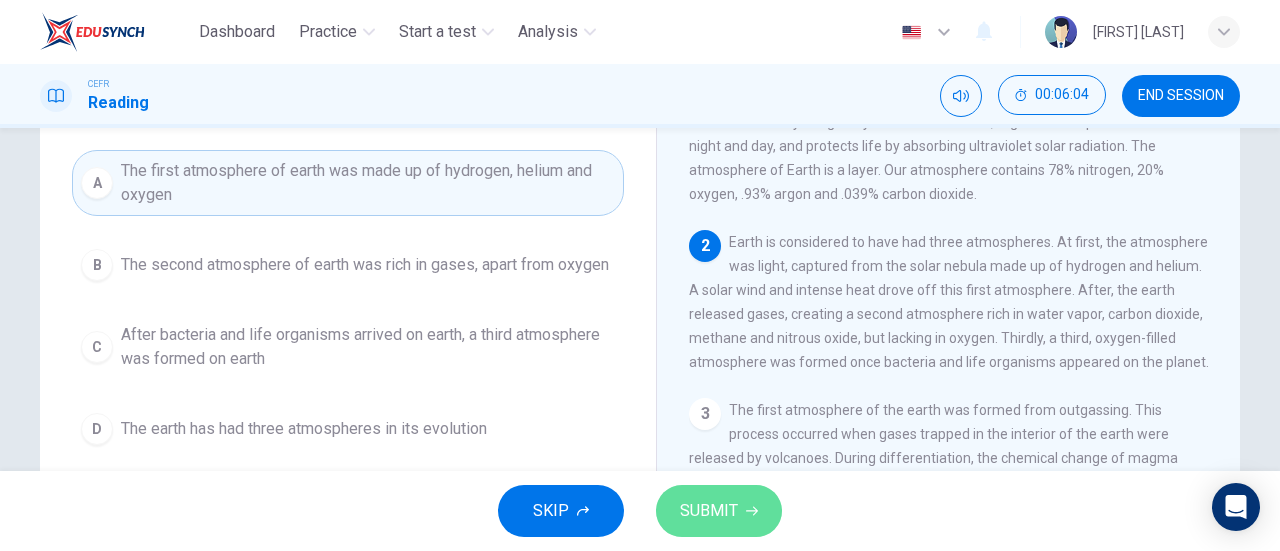 click on "SUBMIT" at bounding box center [709, 511] 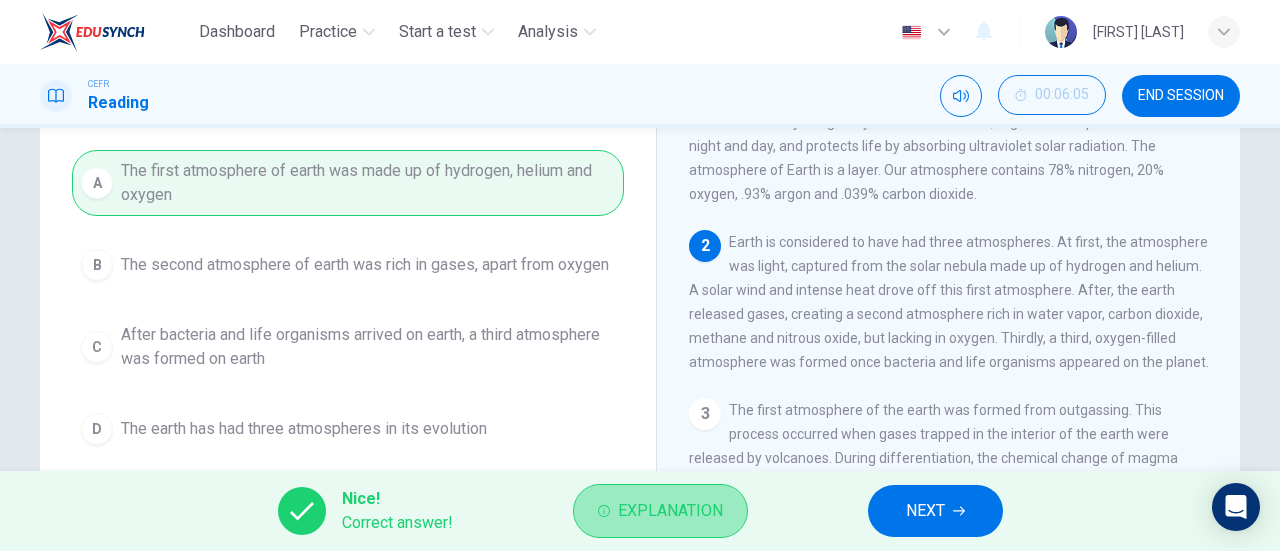 click on "Explanation" at bounding box center [660, 511] 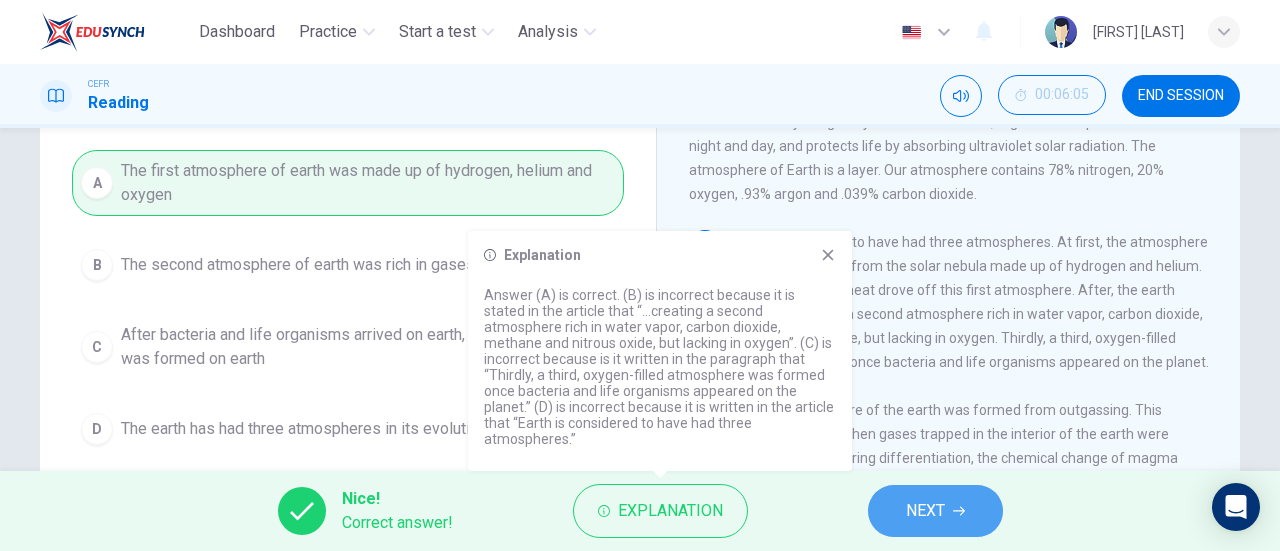 click on "NEXT" at bounding box center (935, 511) 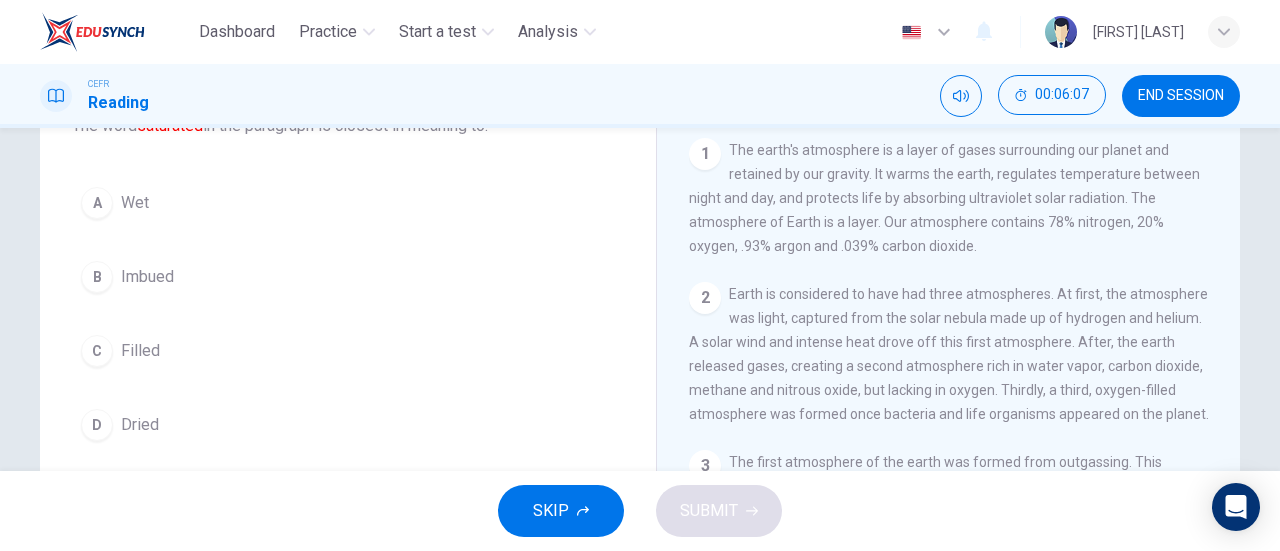 scroll, scrollTop: 150, scrollLeft: 0, axis: vertical 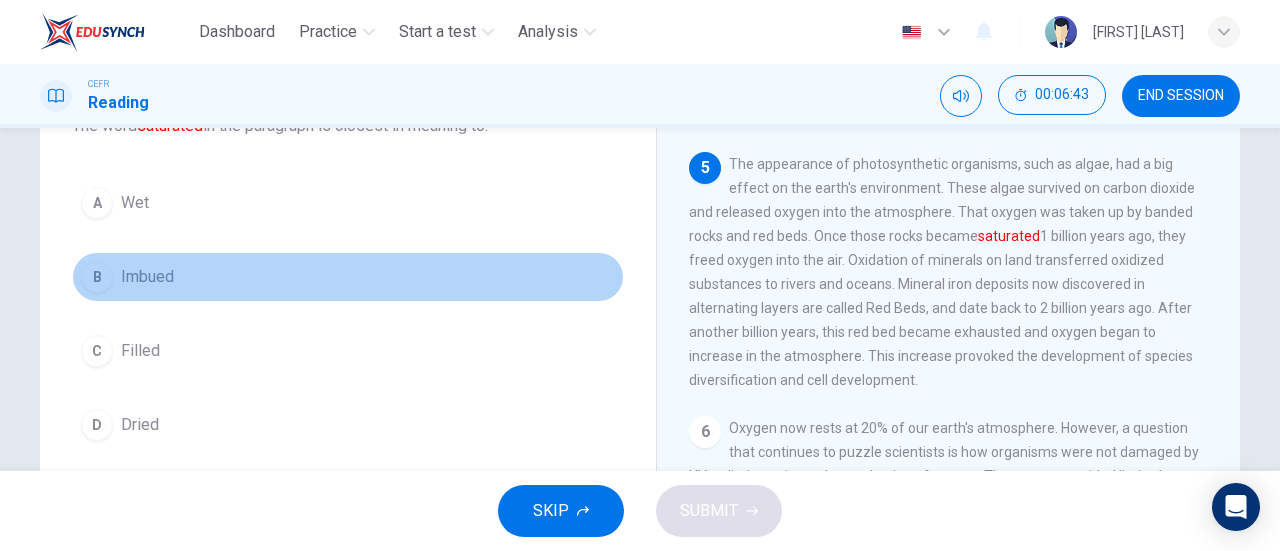 click on "B Imbued" at bounding box center (348, 277) 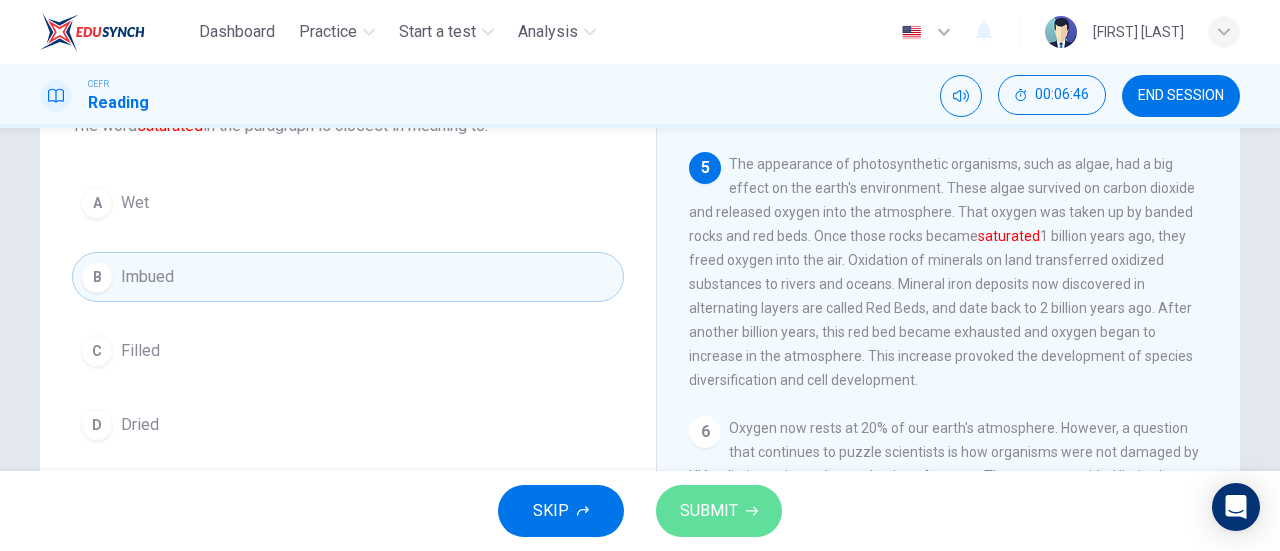 click on "SUBMIT" at bounding box center (719, 511) 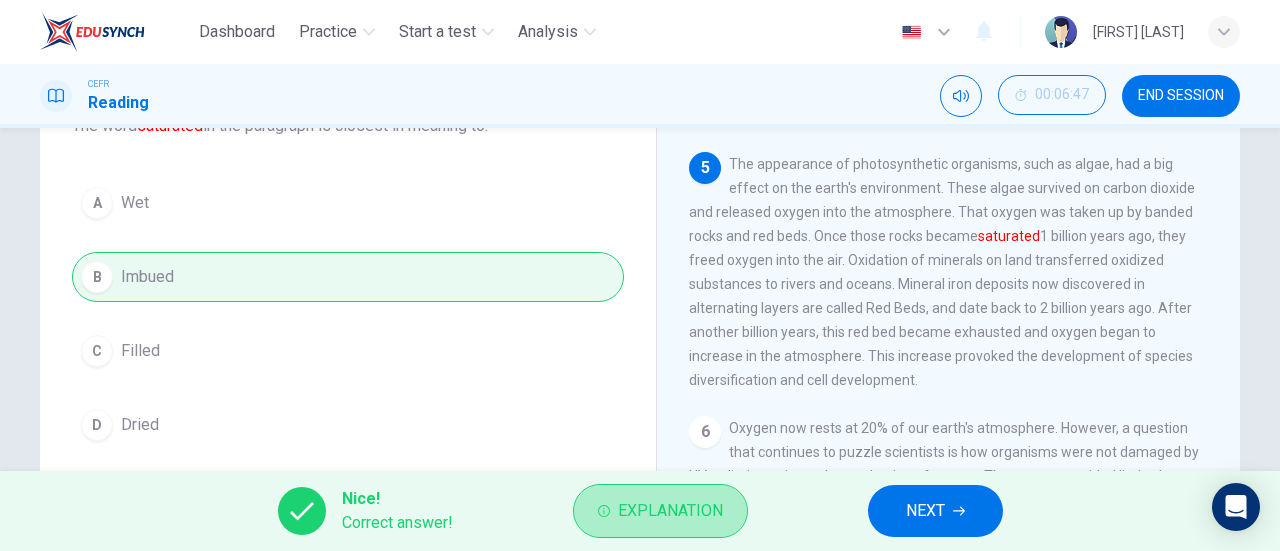 click on "Explanation" at bounding box center [660, 511] 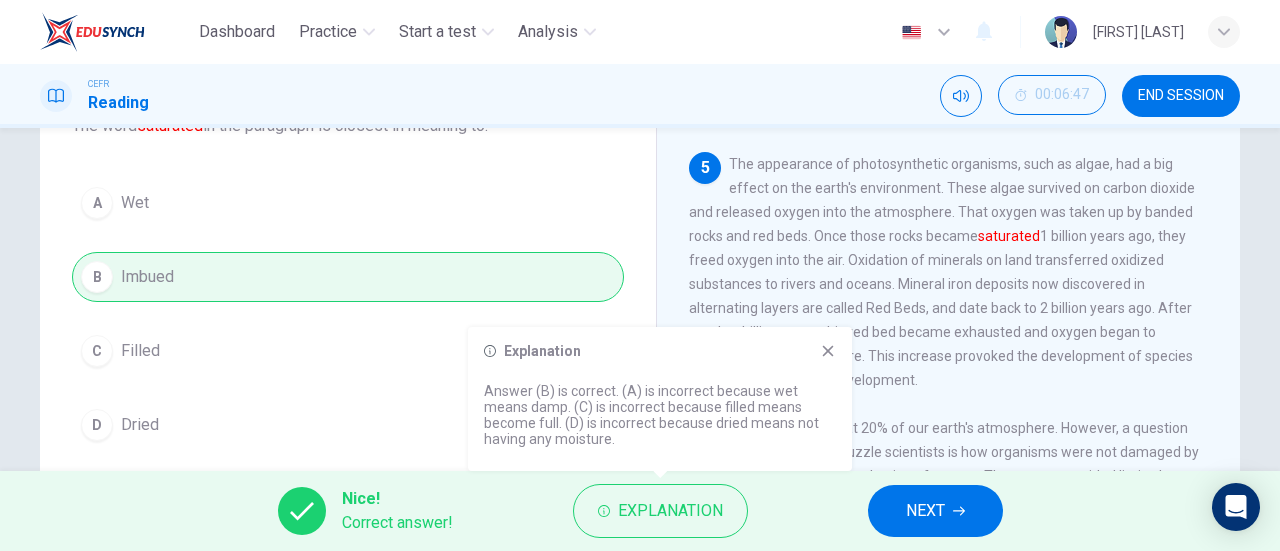 click on "NEXT" at bounding box center [935, 511] 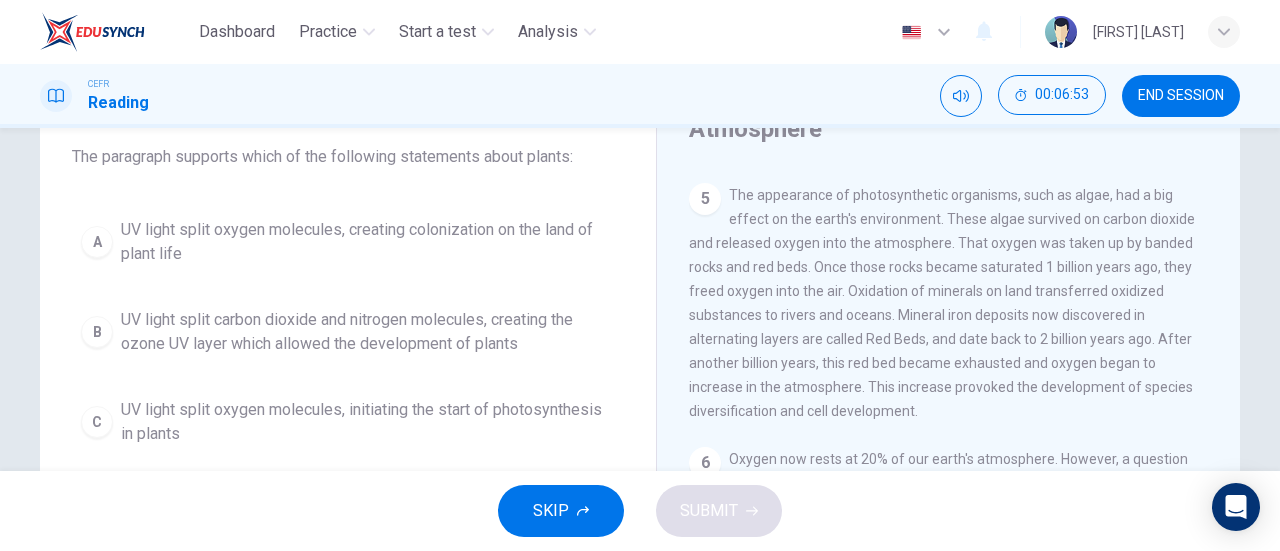 scroll, scrollTop: 128, scrollLeft: 0, axis: vertical 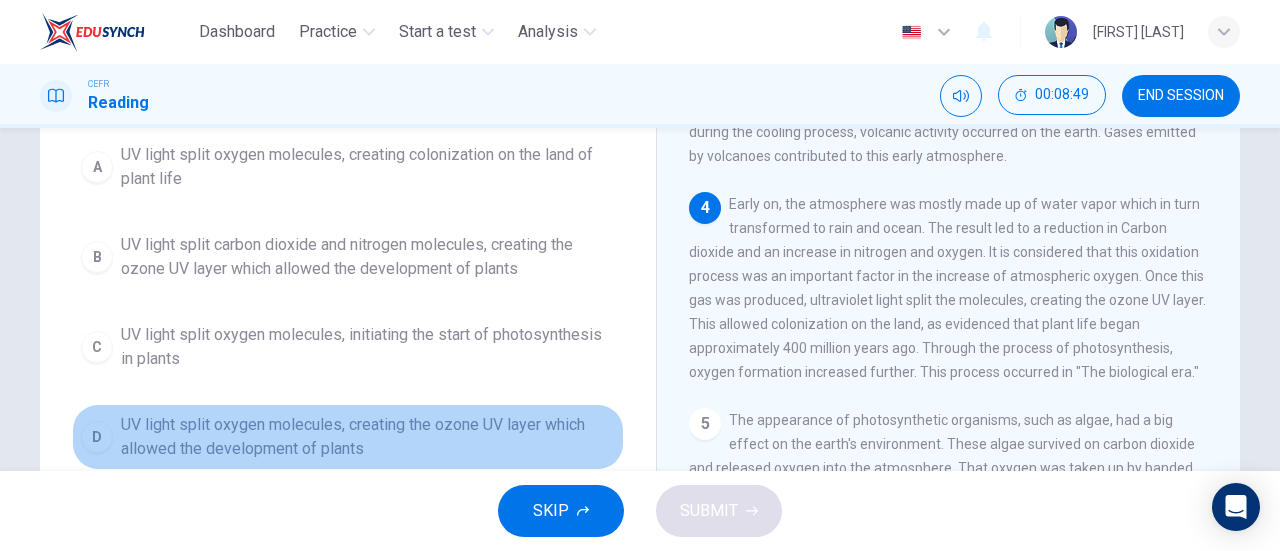 click on "UV light split oxygen molecules, creating the ozone UV layer which allowed the development of plants" at bounding box center (368, 167) 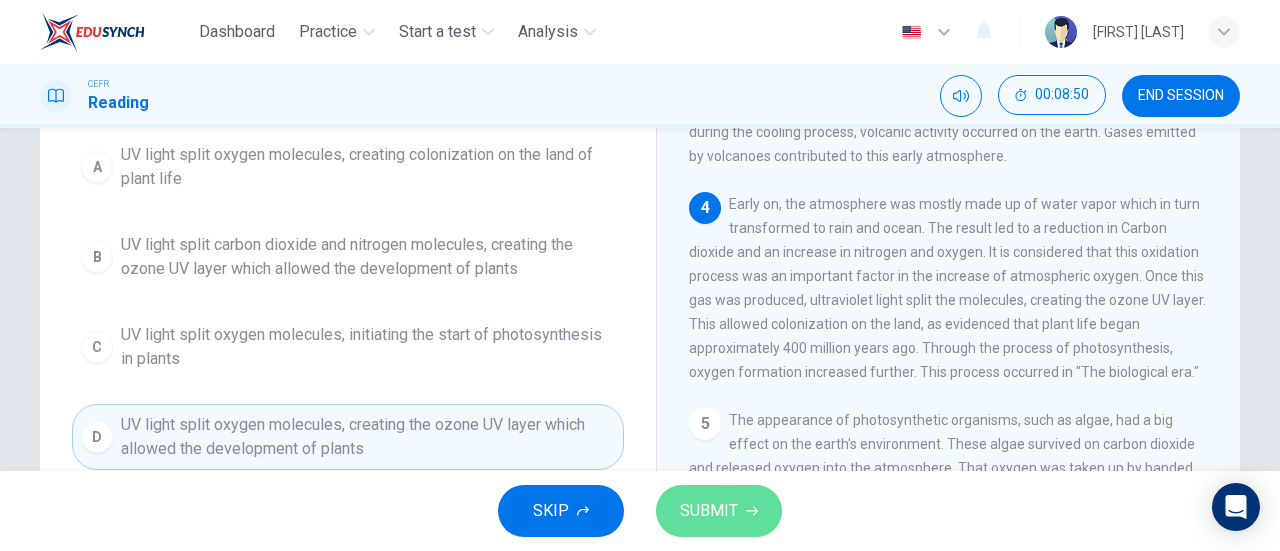 click on "SUBMIT" at bounding box center (719, 511) 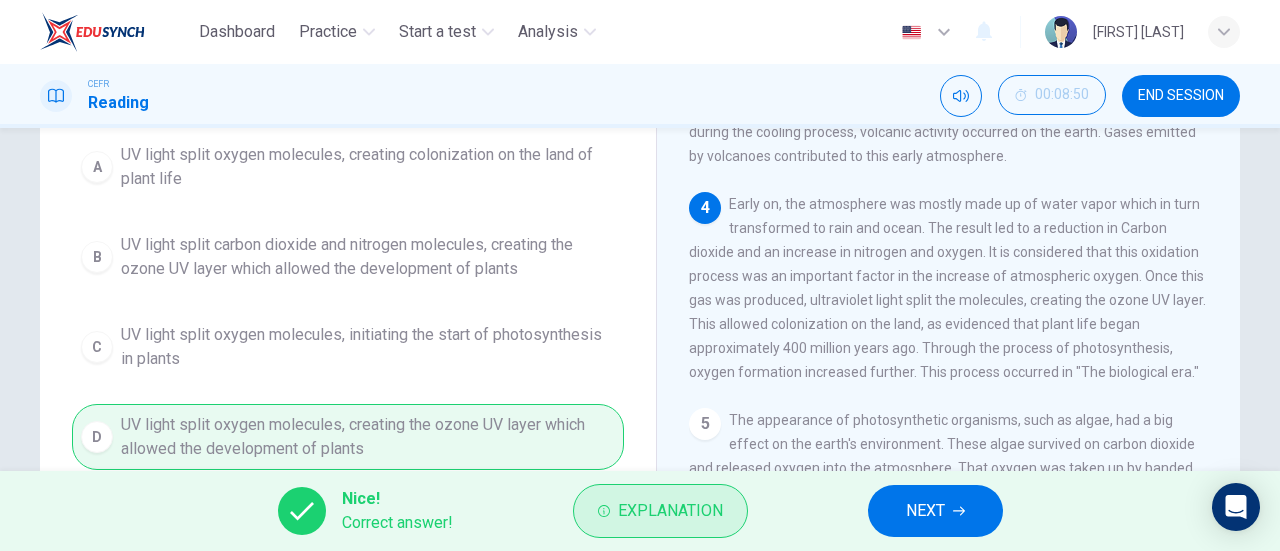 click on "Explanation" at bounding box center (660, 511) 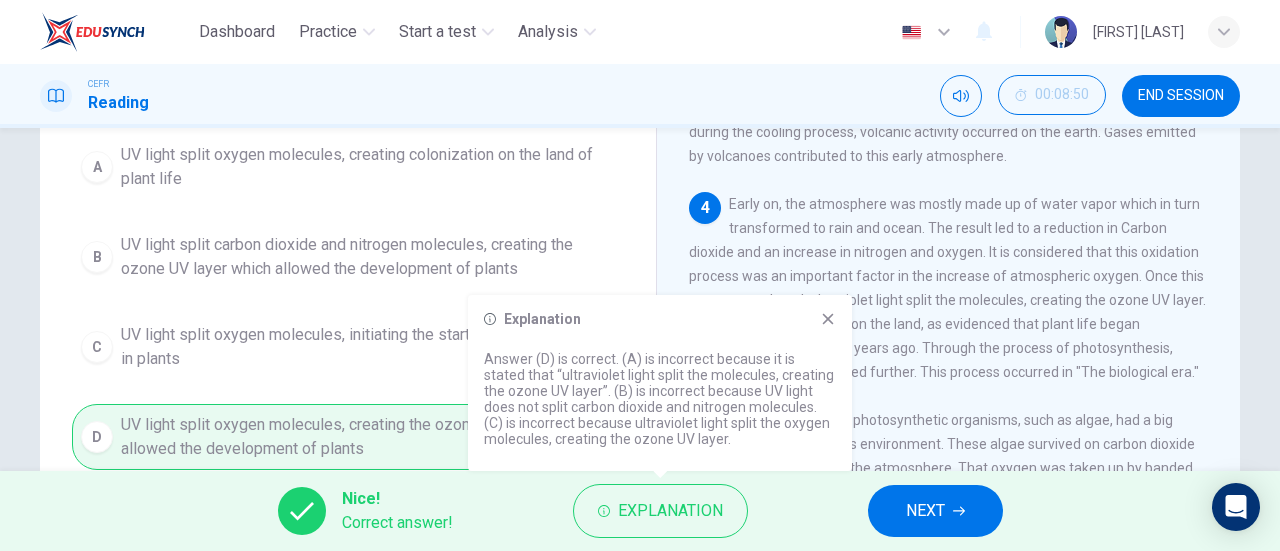 click on "NEXT" at bounding box center (935, 511) 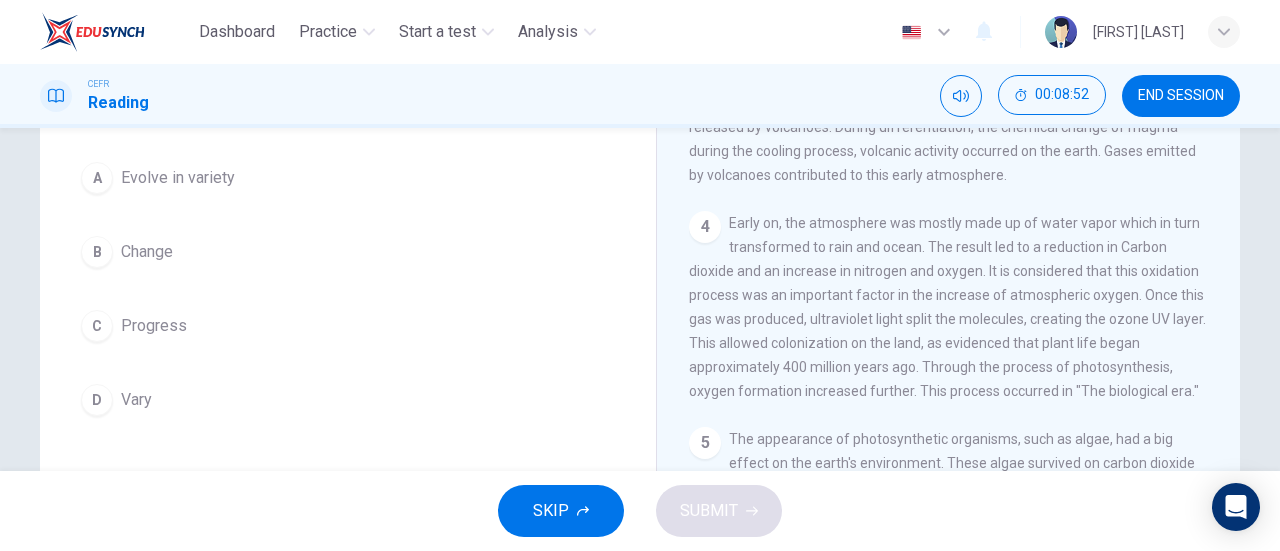 scroll, scrollTop: 176, scrollLeft: 0, axis: vertical 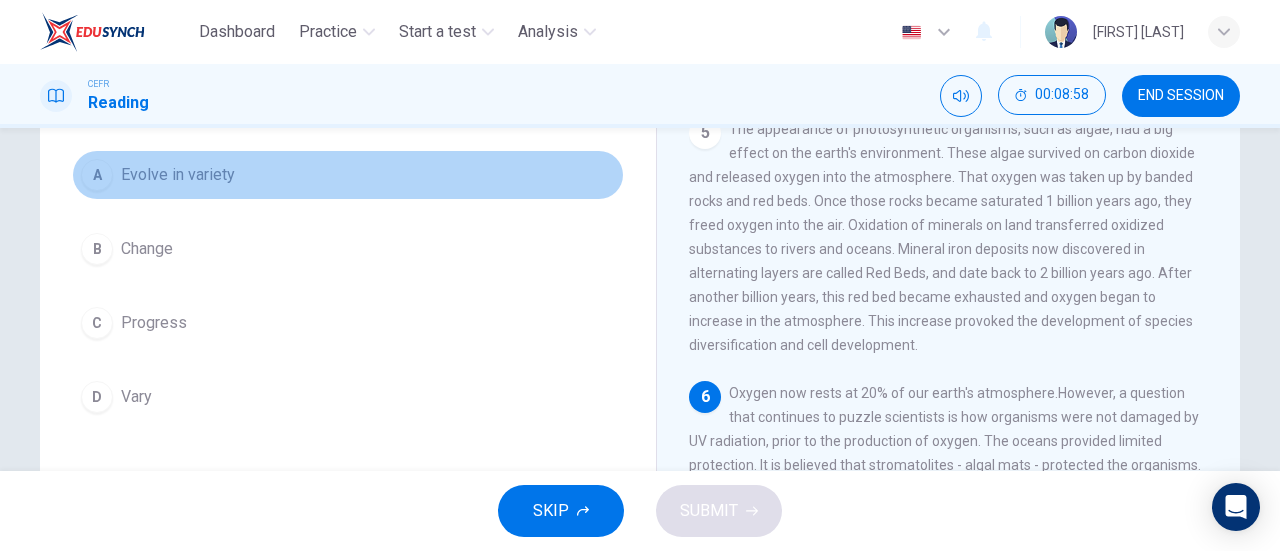 click on "Evolve in variety" at bounding box center (178, 175) 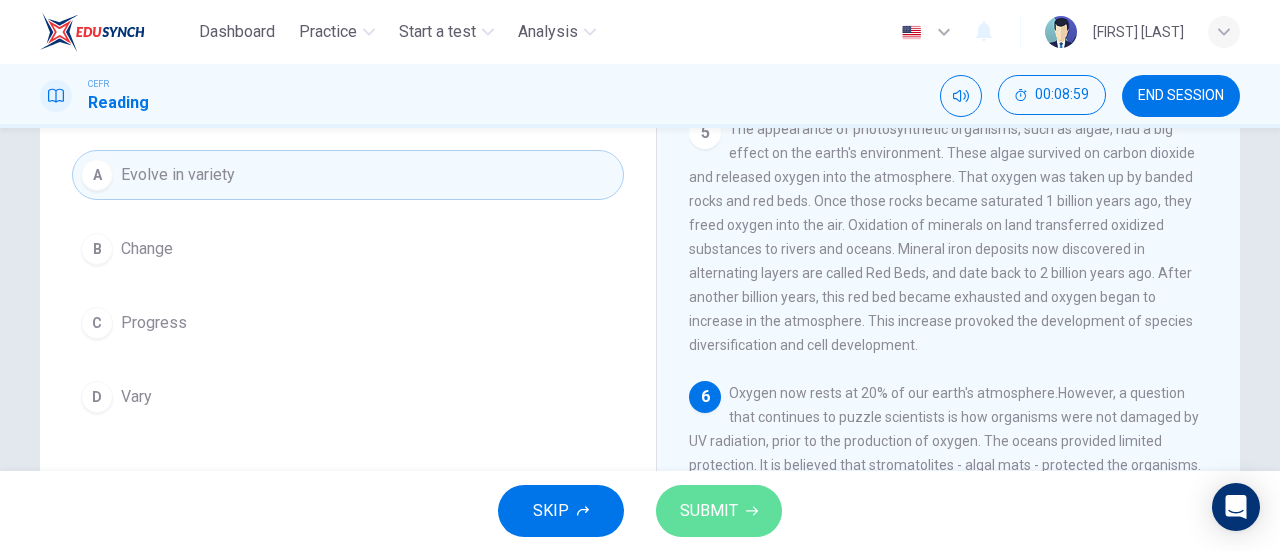 click on "SUBMIT" at bounding box center [719, 511] 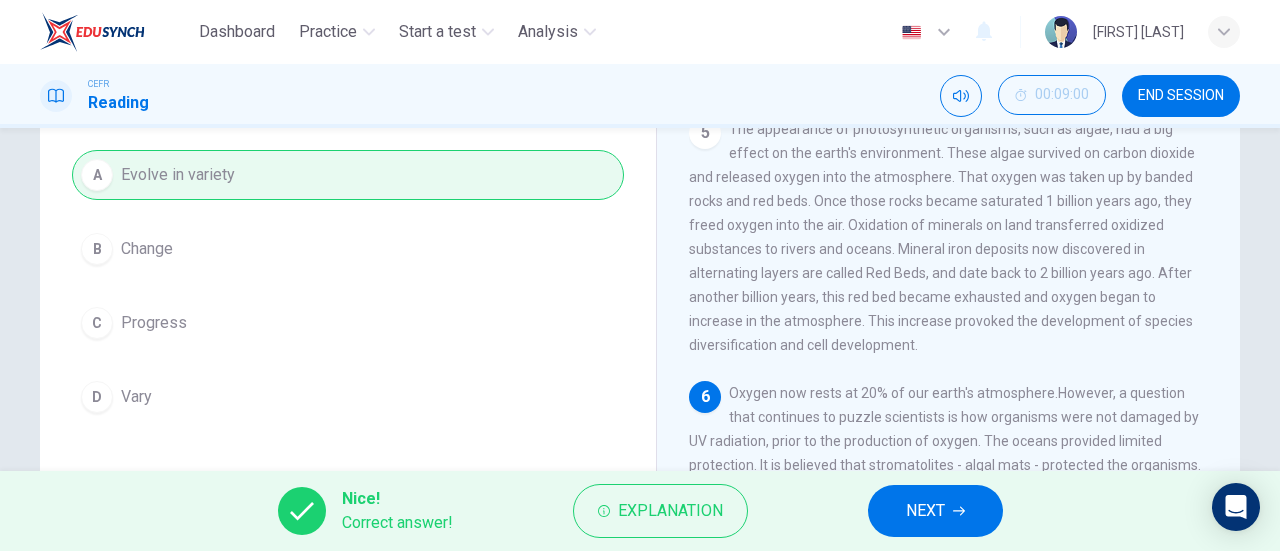 click on "NEXT" at bounding box center [935, 511] 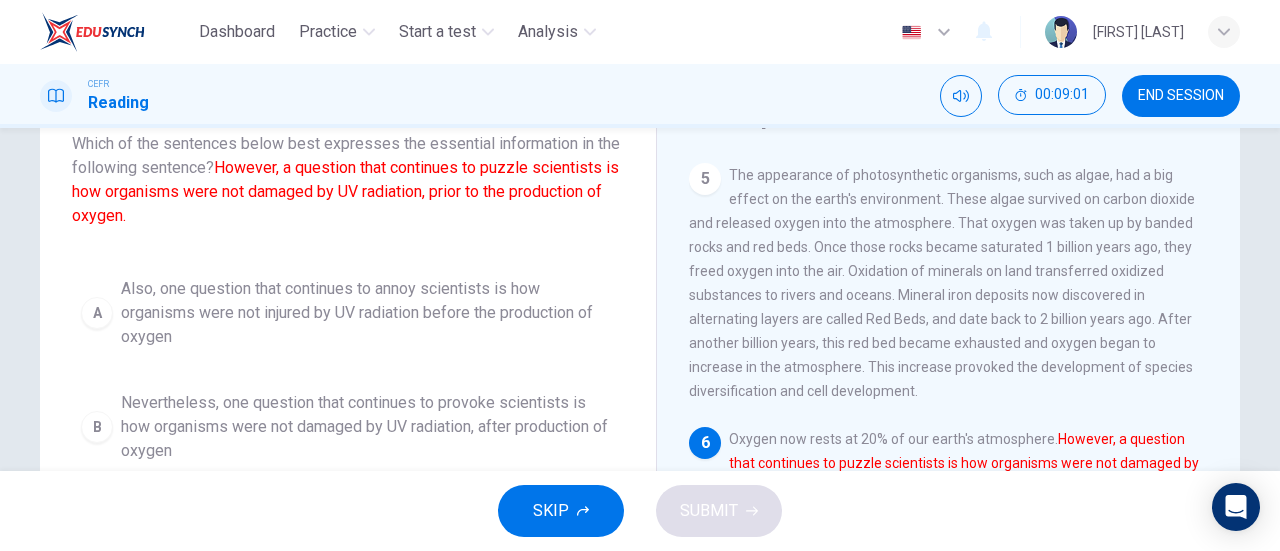 scroll, scrollTop: 112, scrollLeft: 0, axis: vertical 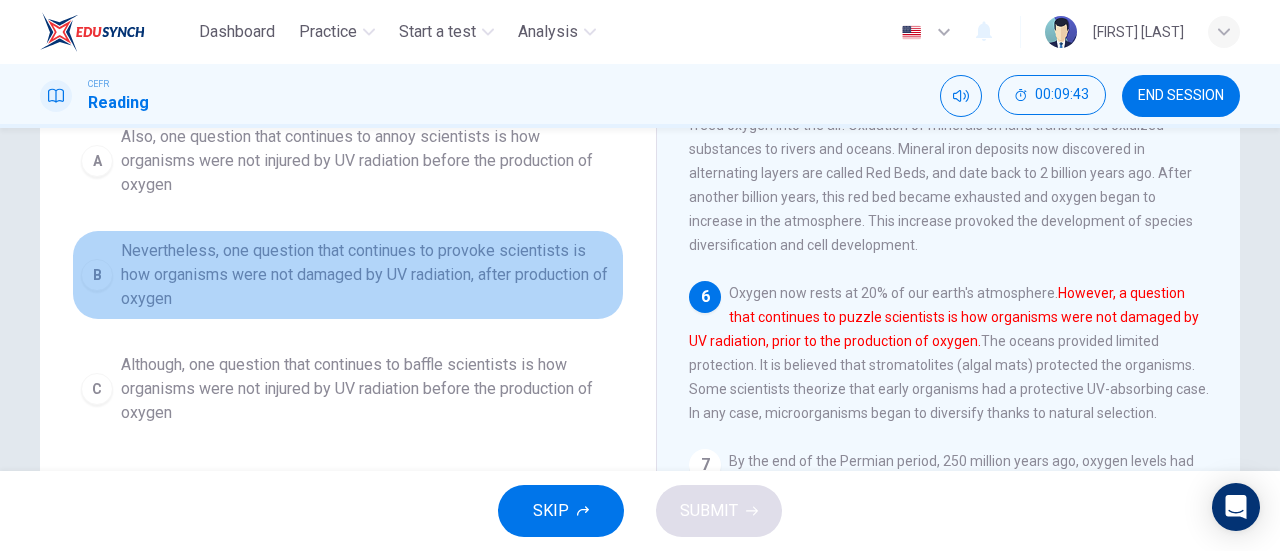 click on "Nevertheless, one question that continues to provoke scientists is how organisms were not damaged by UV radiation, after production of oxygen" at bounding box center (368, 161) 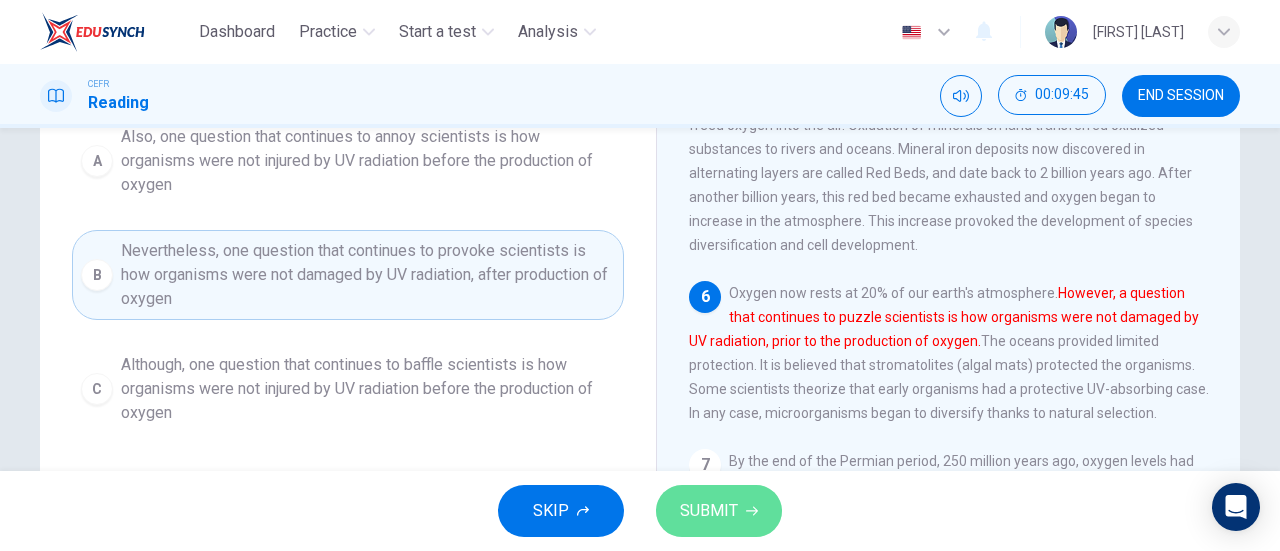 click on "SUBMIT" at bounding box center (709, 511) 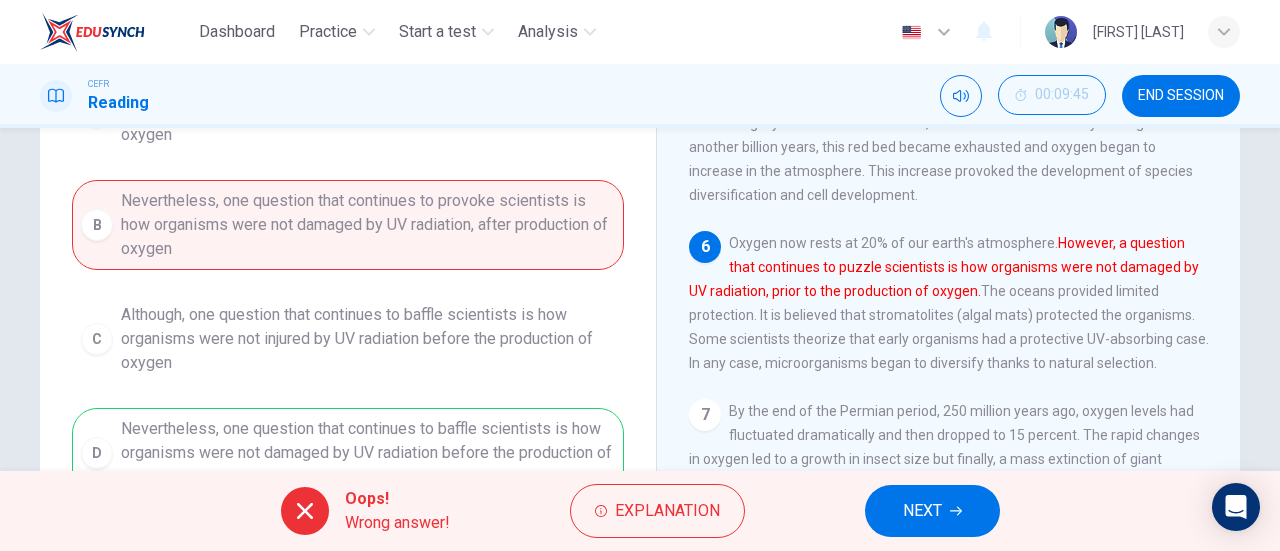 scroll, scrollTop: 396, scrollLeft: 0, axis: vertical 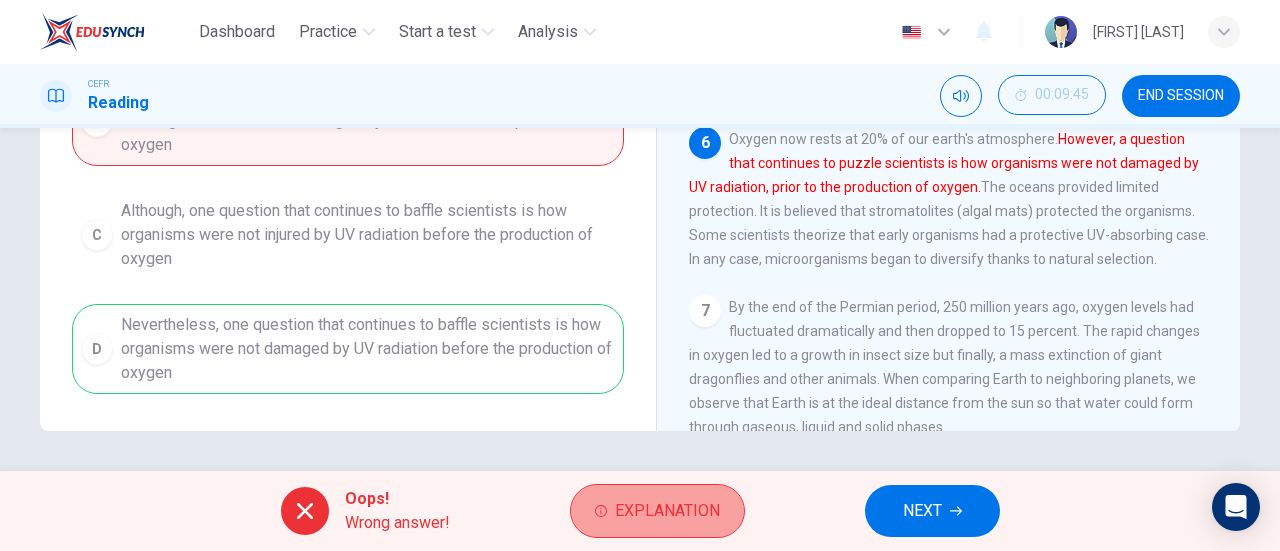 click on "Explanation" at bounding box center (667, 511) 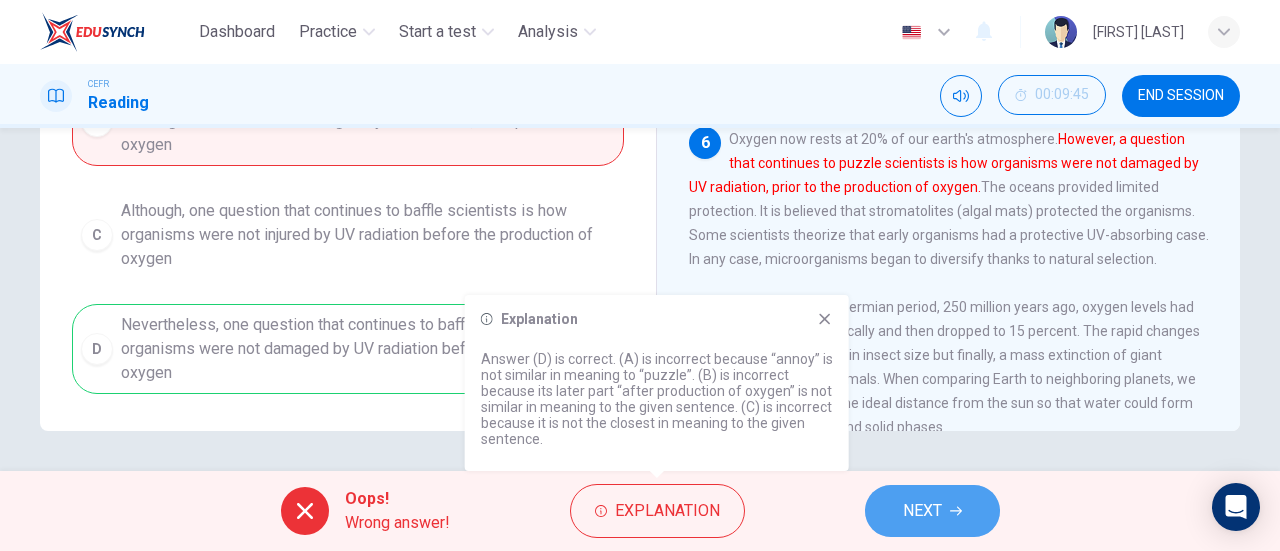 click on "NEXT" at bounding box center [922, 511] 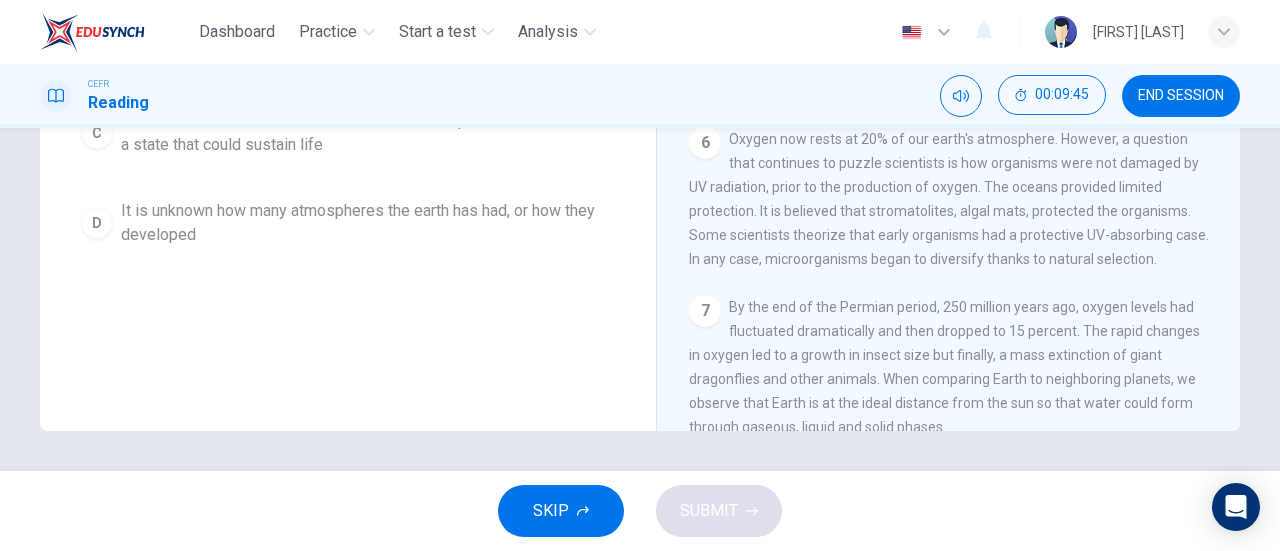 scroll, scrollTop: 0, scrollLeft: 0, axis: both 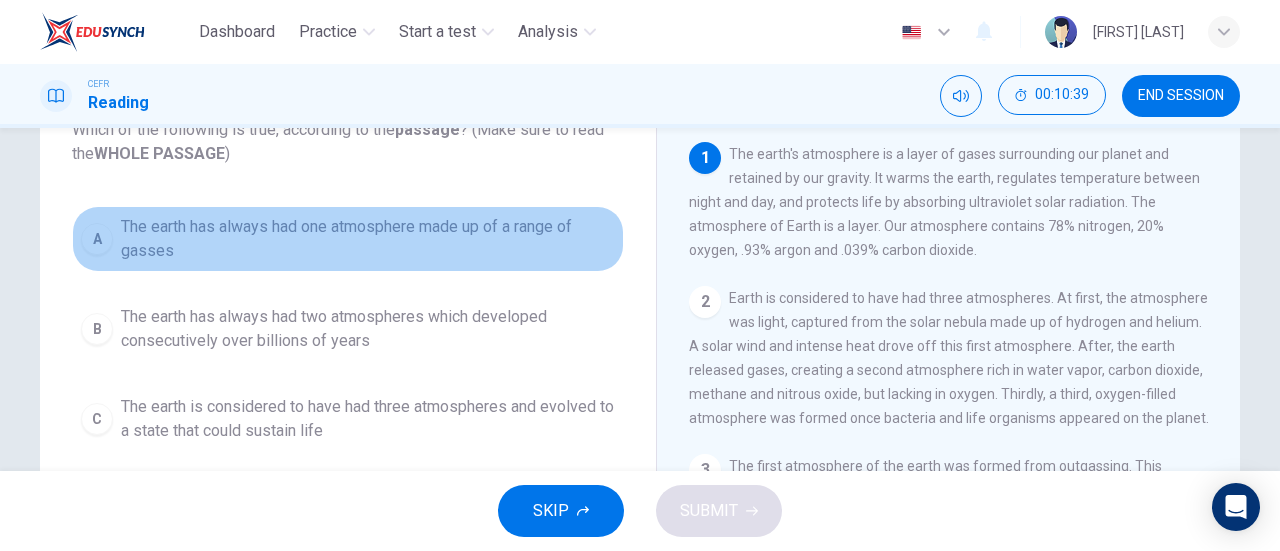 click on "The earth has always had one atmosphere made up of a range of gasses" at bounding box center [368, 239] 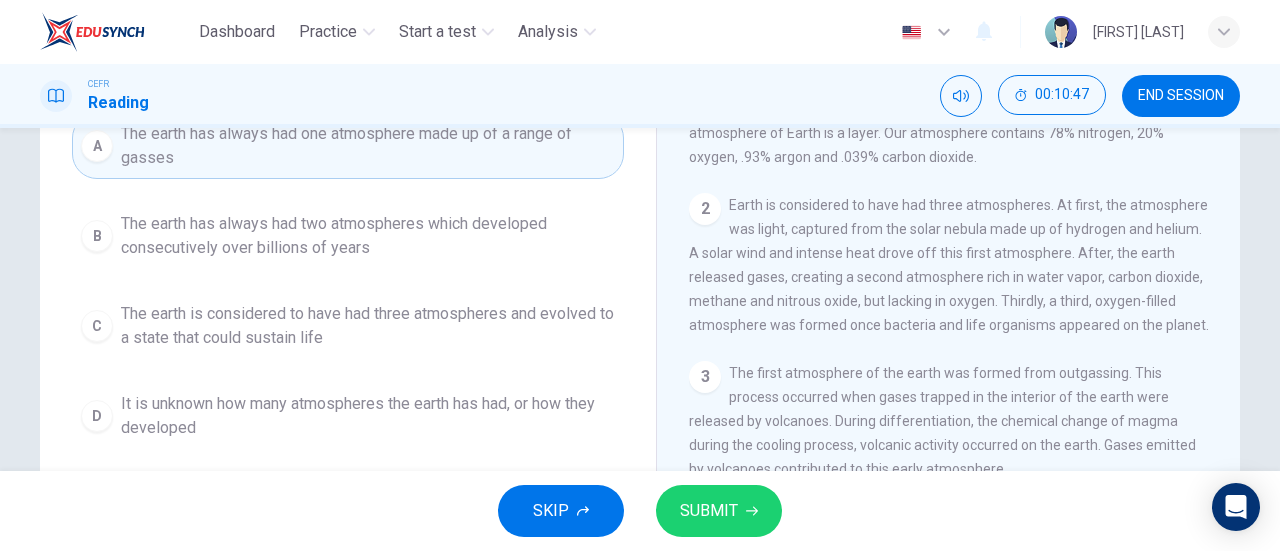 scroll, scrollTop: 240, scrollLeft: 0, axis: vertical 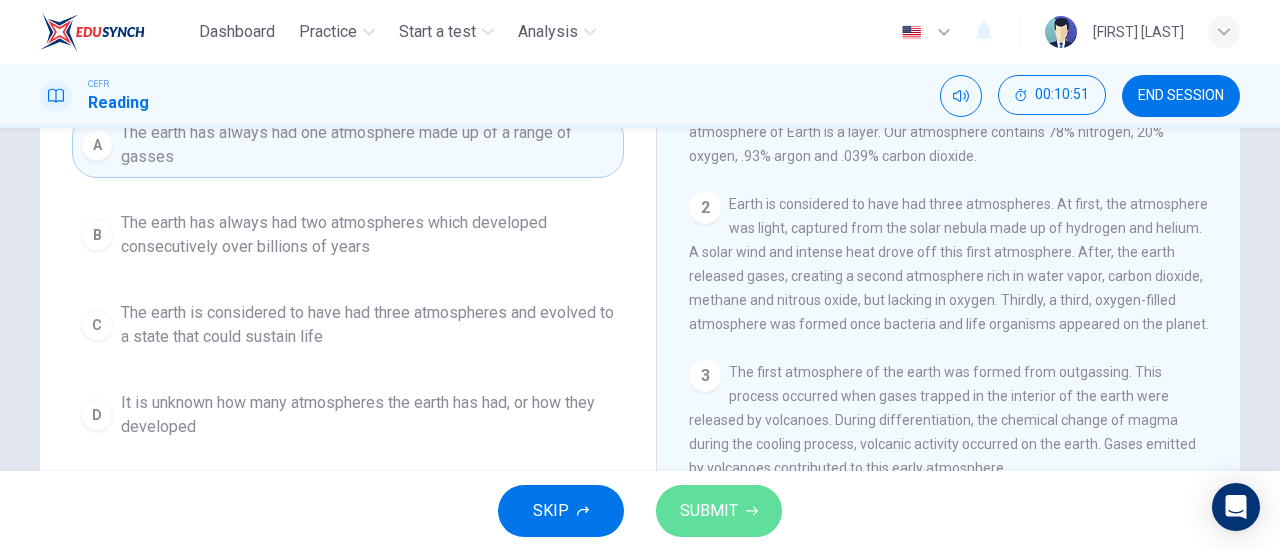 click on "SUBMIT" at bounding box center (709, 511) 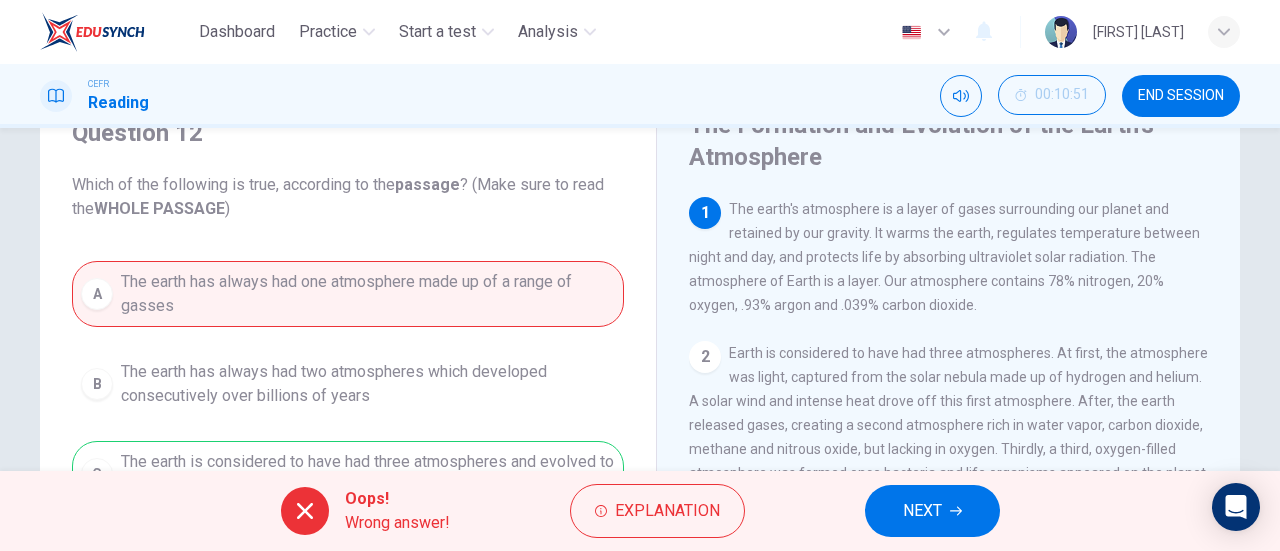 scroll, scrollTop: 92, scrollLeft: 0, axis: vertical 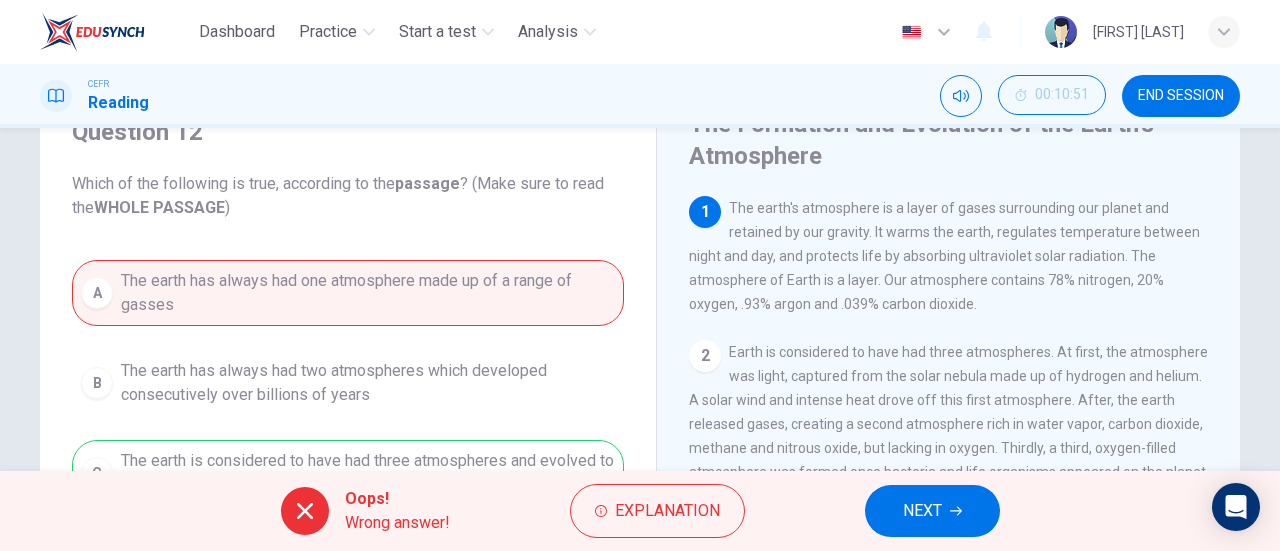 click on "Earth is considered to have had three atmospheres. At first, the atmosphere was light, captured from the solar nebula made up of hydrogen and helium. A solar wind and intense heat drove off this first atmosphere. After, the earth released gases, creating a second atmosphere rich in water vapor, carbon dioxide, methane and nitrous oxide, but lacking in oxygen. Thirdly, a third, oxygen-filled atmosphere was formed once bacteria and life organisms appeared on the planet." at bounding box center (944, 256) 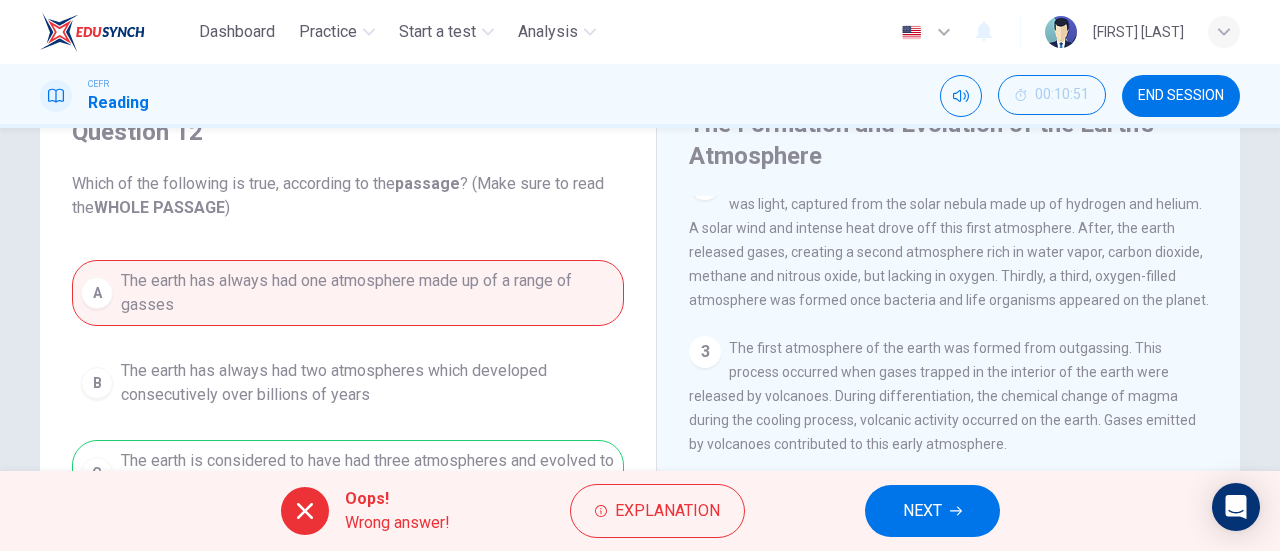 scroll, scrollTop: 177, scrollLeft: 0, axis: vertical 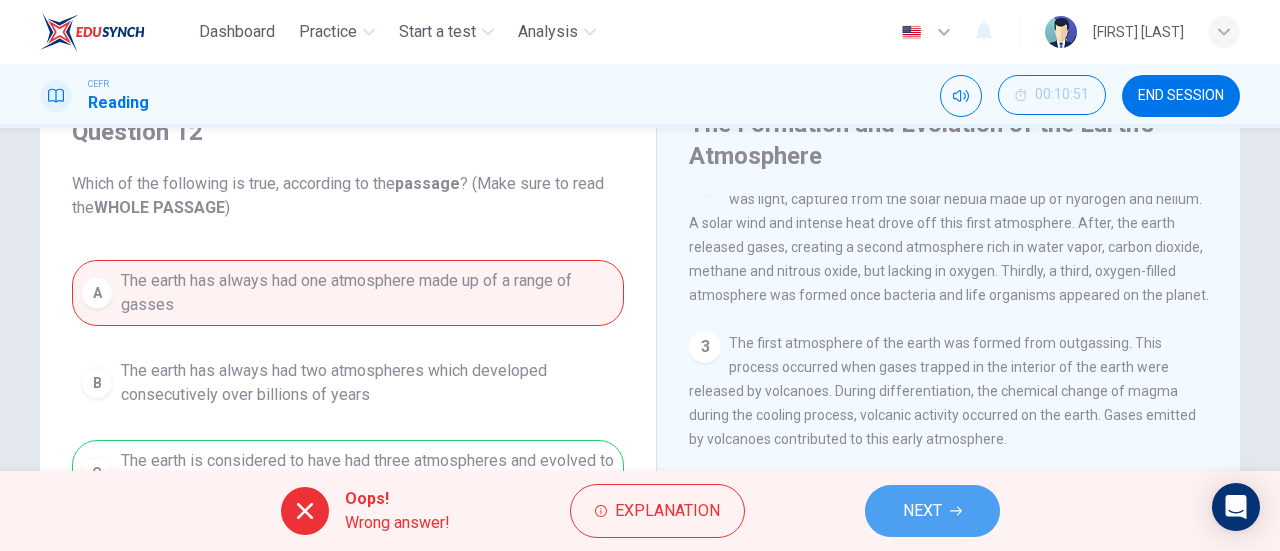 click on "NEXT" at bounding box center [922, 511] 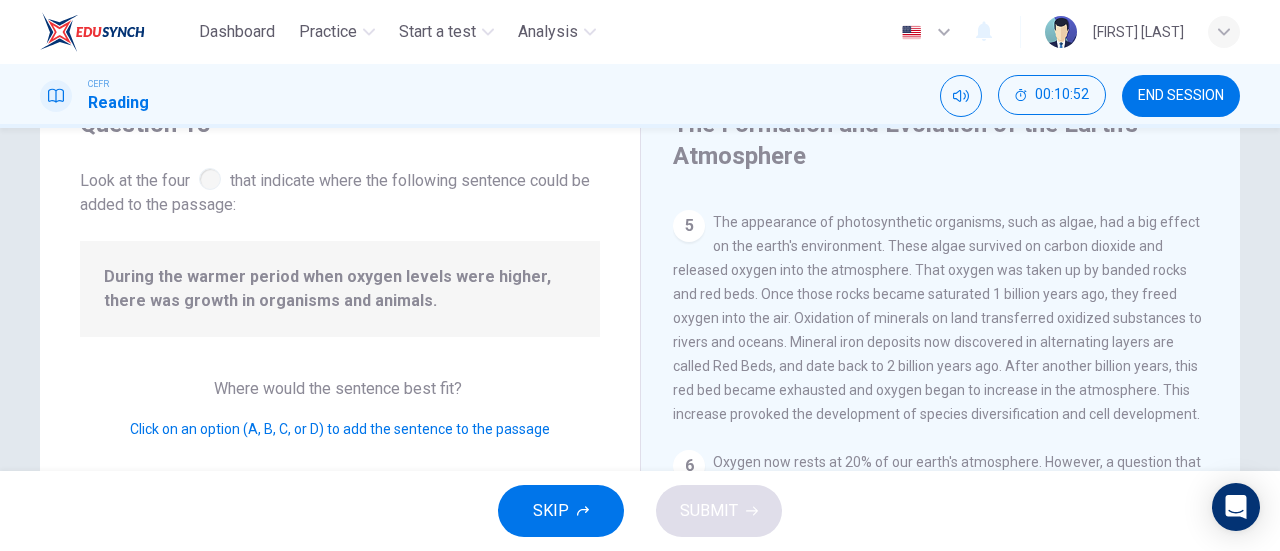 scroll, scrollTop: 656, scrollLeft: 0, axis: vertical 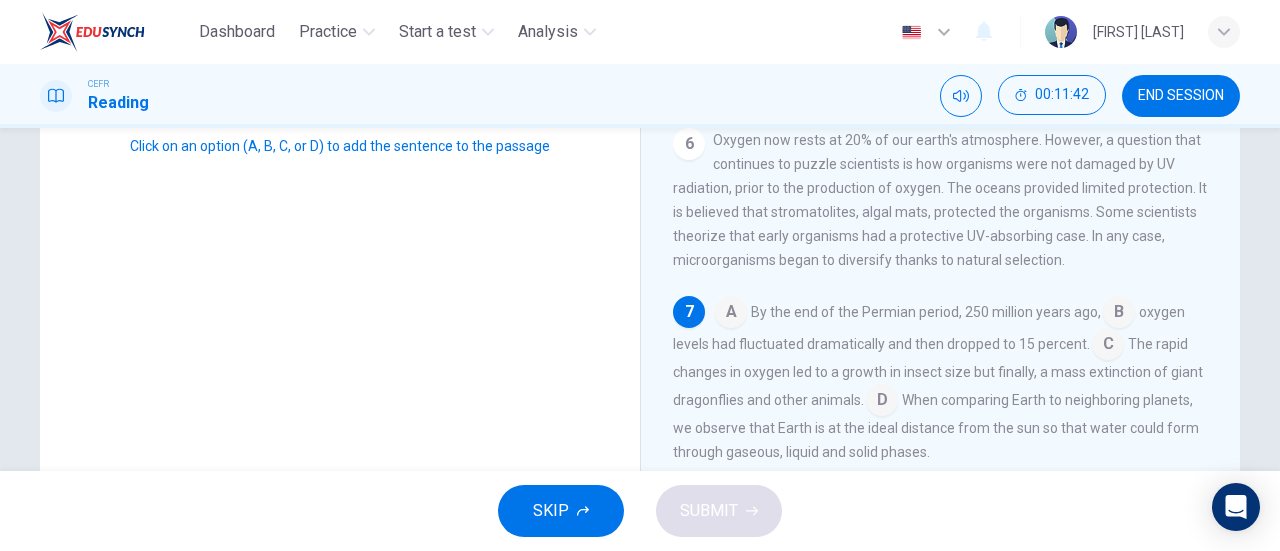 click at bounding box center [731, 314] 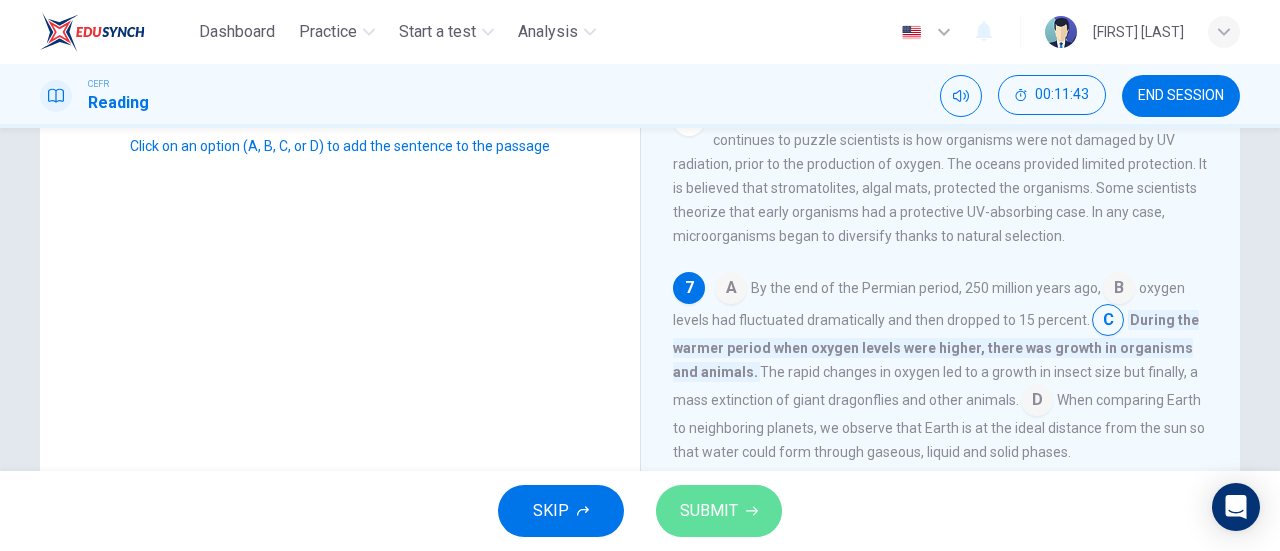 click on "SUBMIT" at bounding box center [709, 511] 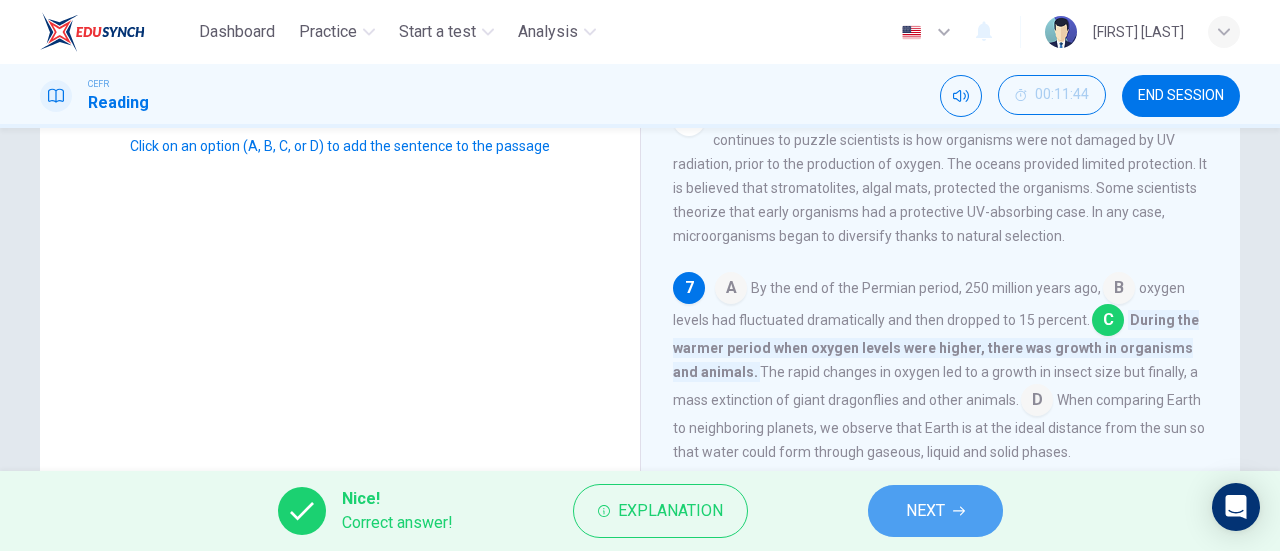click on "NEXT" at bounding box center (935, 511) 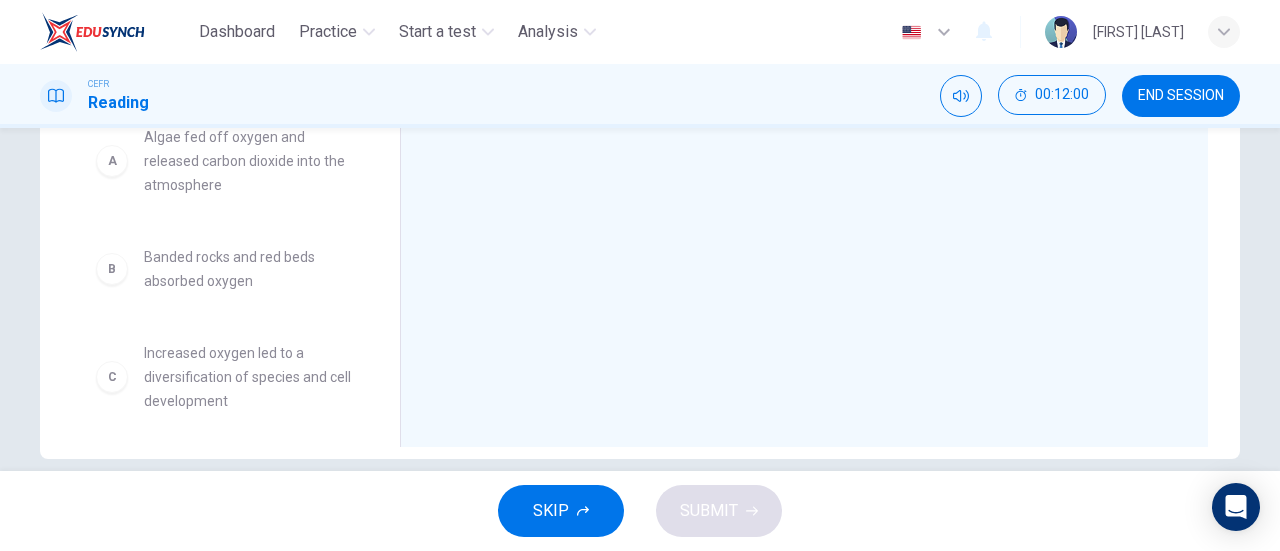 scroll, scrollTop: 405, scrollLeft: 0, axis: vertical 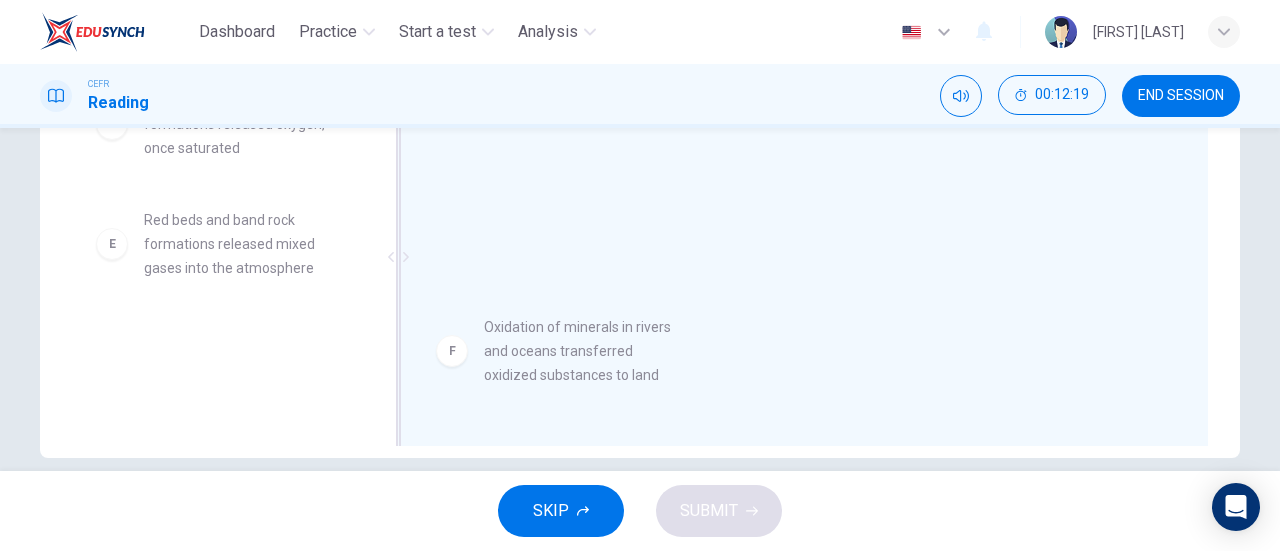 drag, startPoint x: 248, startPoint y: 353, endPoint x: 608, endPoint y: 339, distance: 360.27213 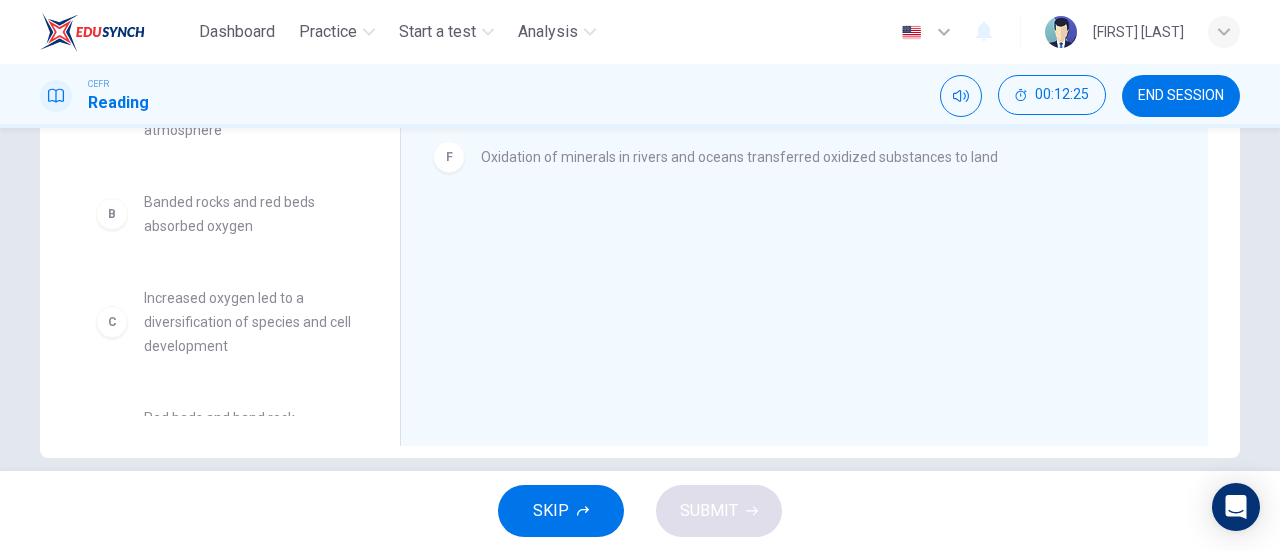 scroll, scrollTop: 55, scrollLeft: 0, axis: vertical 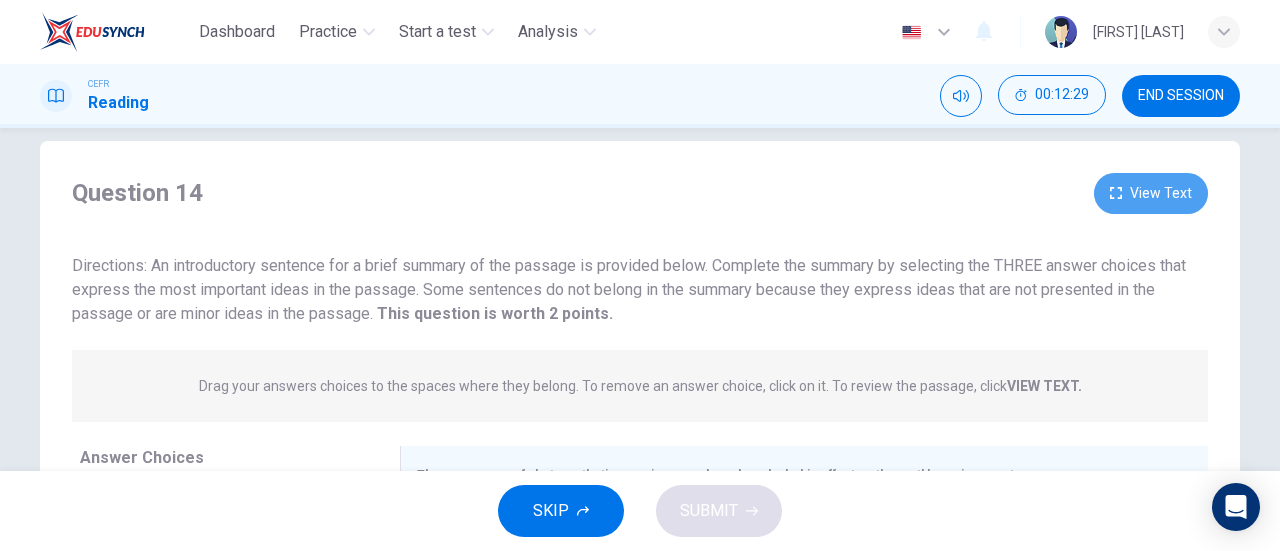 click on "View Text" at bounding box center [1151, 193] 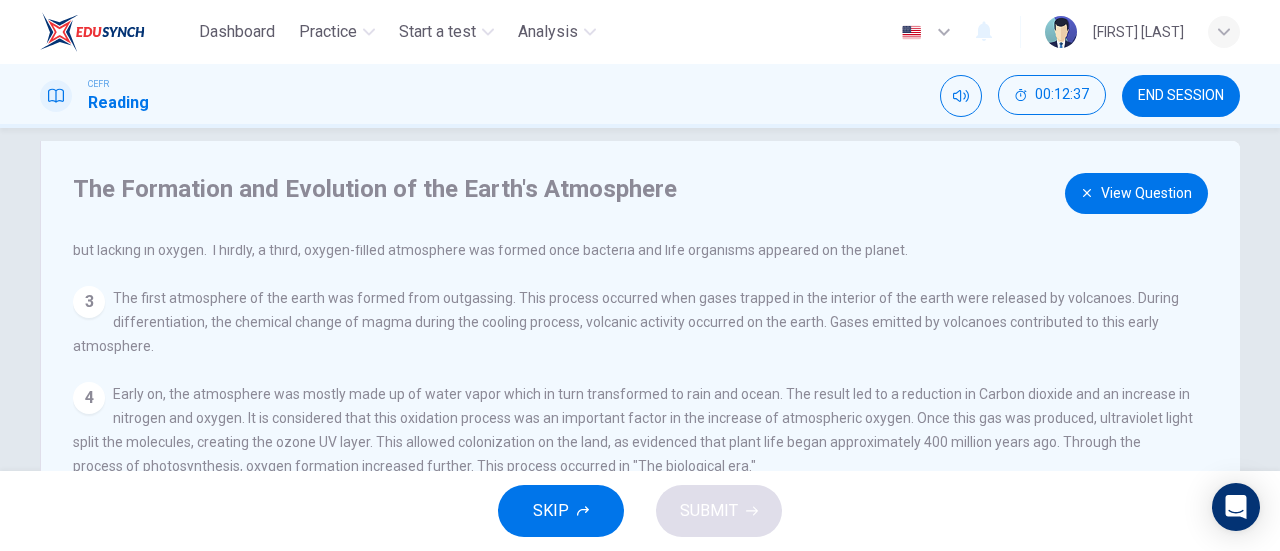 scroll, scrollTop: 160, scrollLeft: 0, axis: vertical 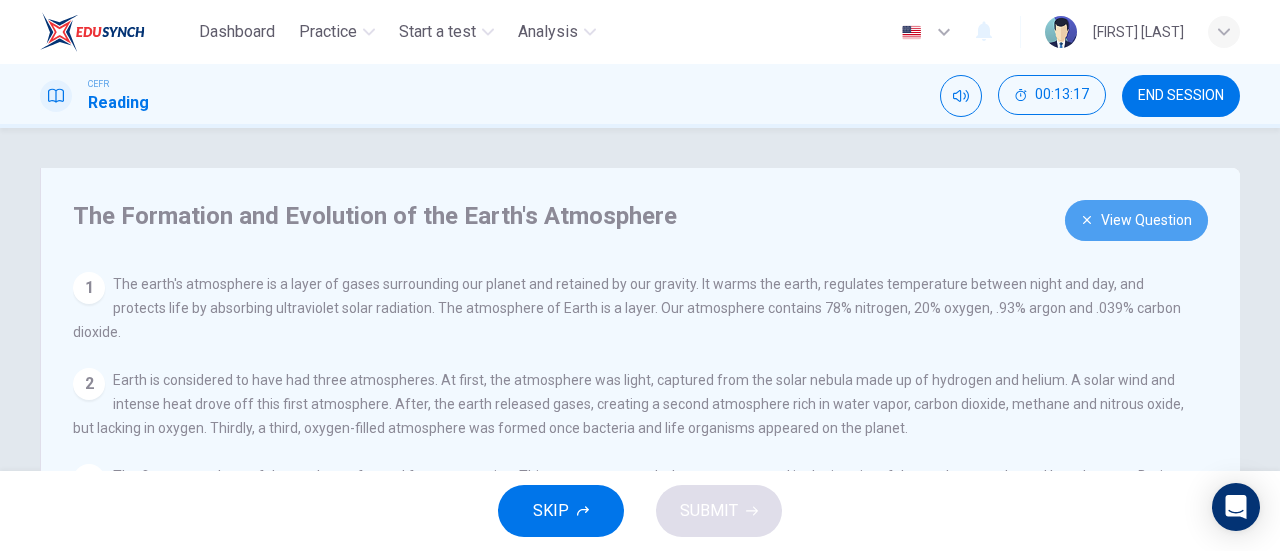 click on "View Question" at bounding box center (1136, 220) 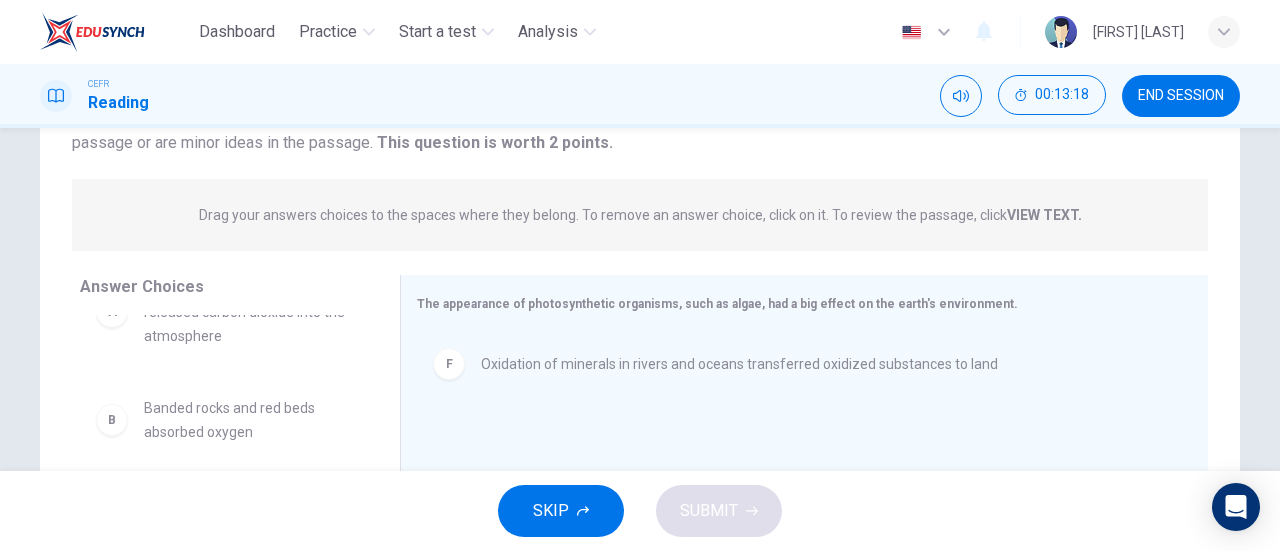scroll, scrollTop: 258, scrollLeft: 0, axis: vertical 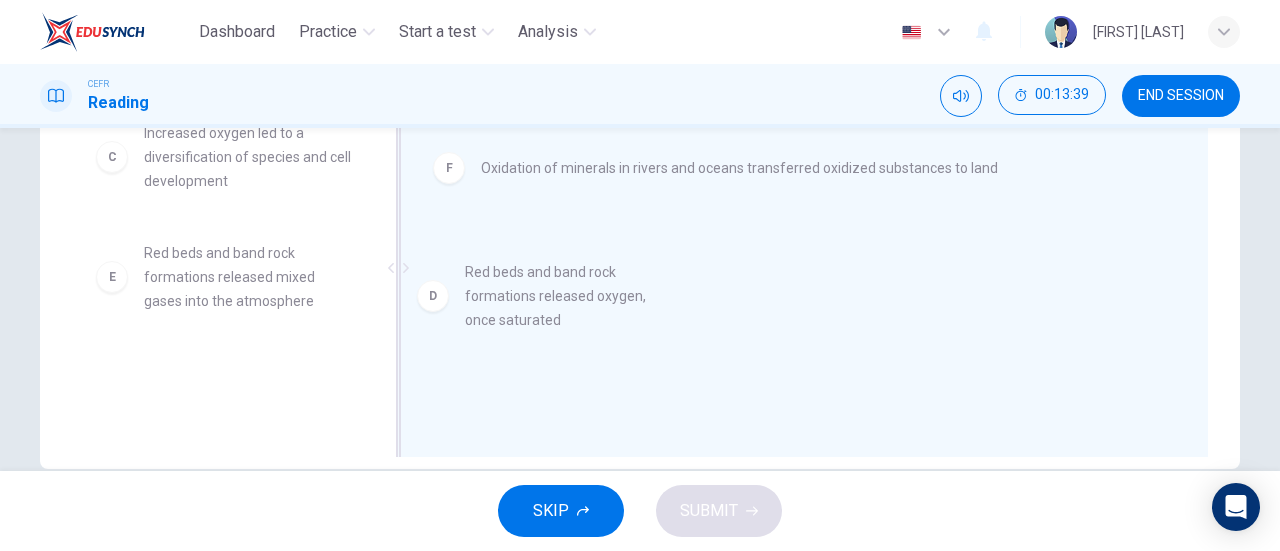 drag, startPoint x: 205, startPoint y: 295, endPoint x: 546, endPoint y: 314, distance: 341.5289 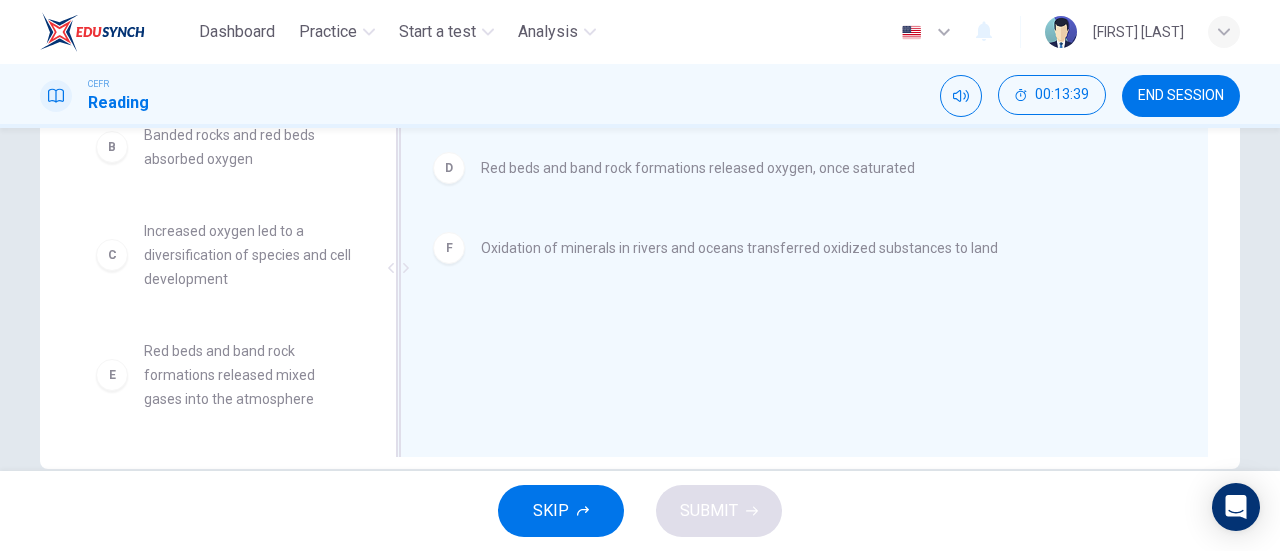 scroll, scrollTop: 132, scrollLeft: 0, axis: vertical 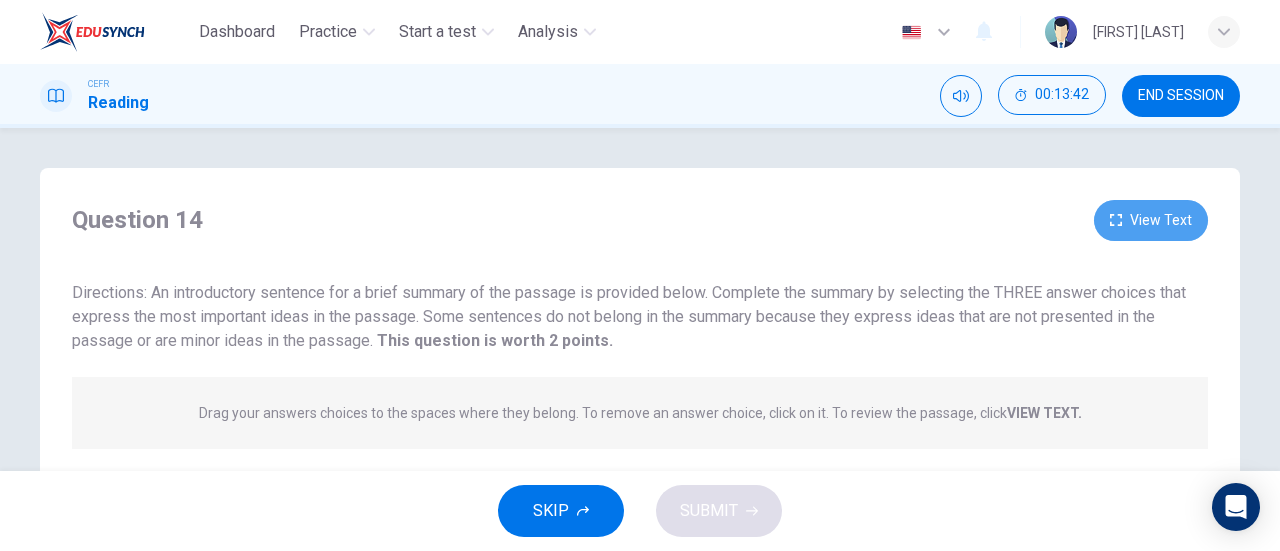 click on "View Text" at bounding box center (1151, 220) 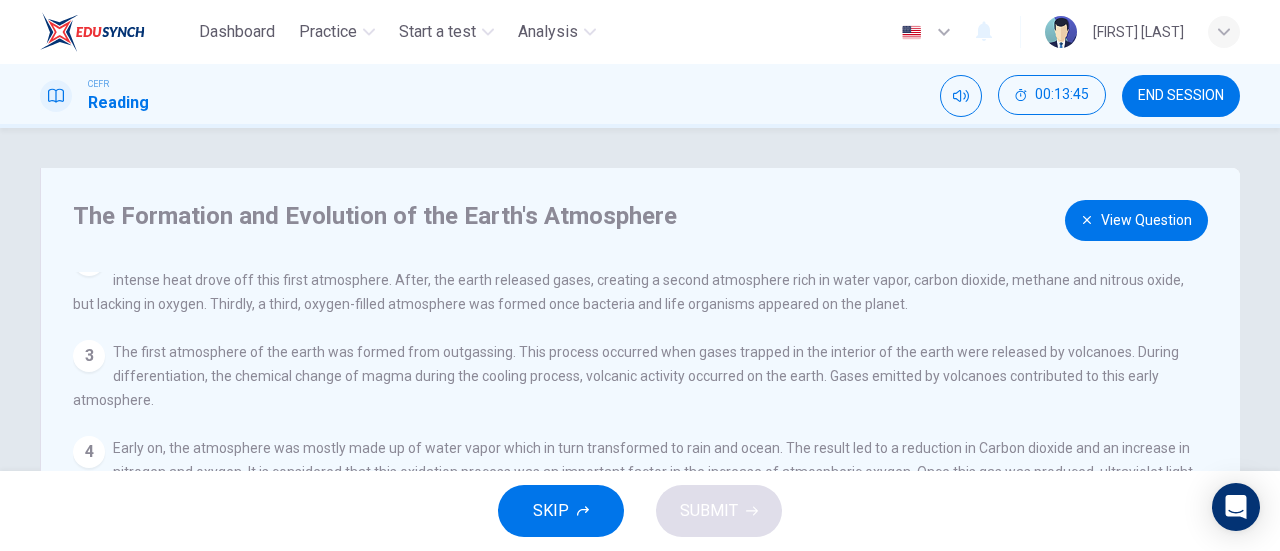 scroll, scrollTop: 160, scrollLeft: 0, axis: vertical 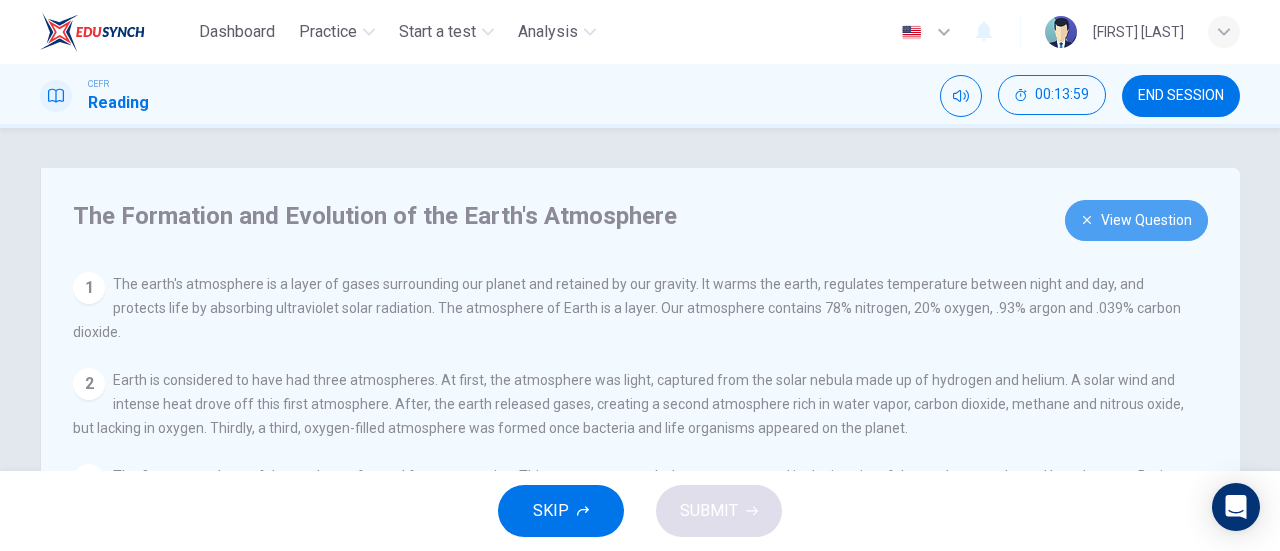 click on "View Question" at bounding box center [1136, 220] 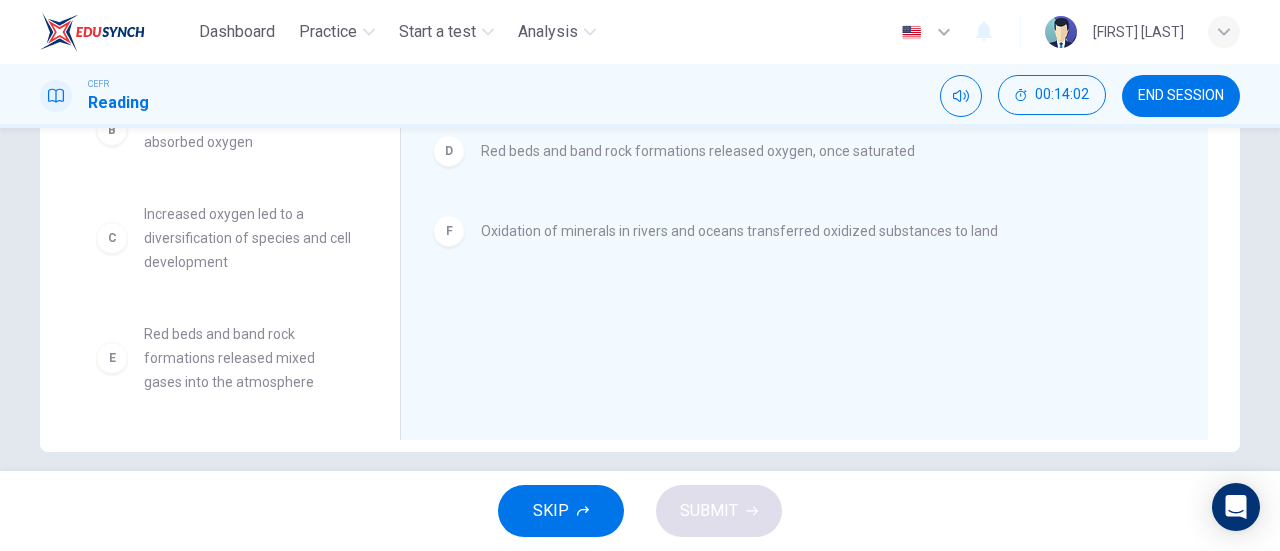 scroll, scrollTop: 432, scrollLeft: 0, axis: vertical 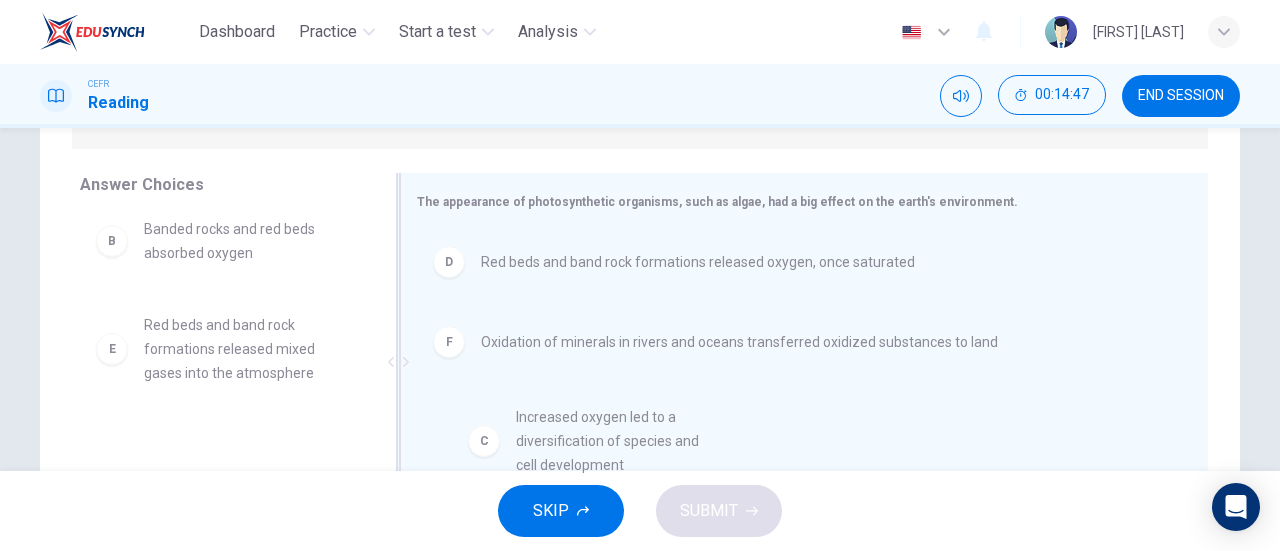 drag, startPoint x: 213, startPoint y: 341, endPoint x: 594, endPoint y: 418, distance: 388.70297 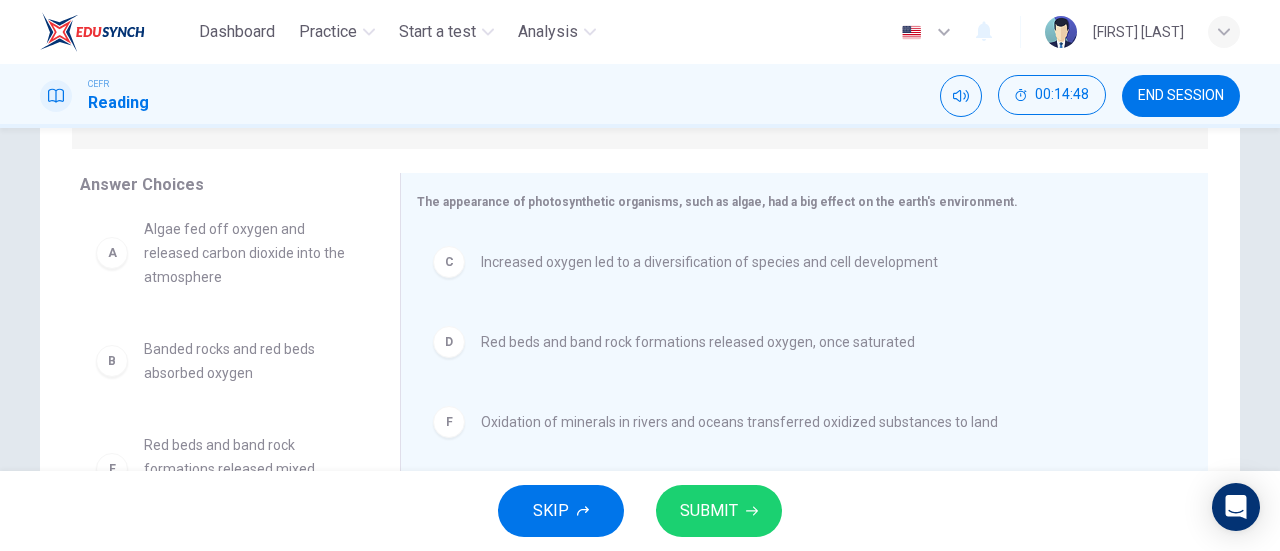 scroll, scrollTop: 12, scrollLeft: 0, axis: vertical 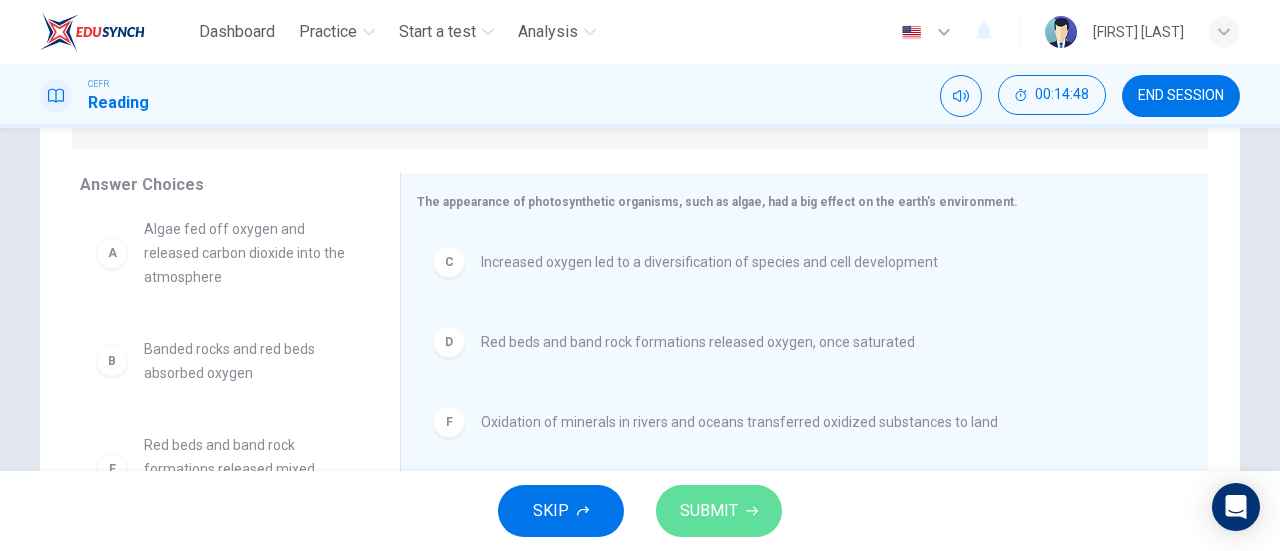 click on "SUBMIT" at bounding box center [709, 511] 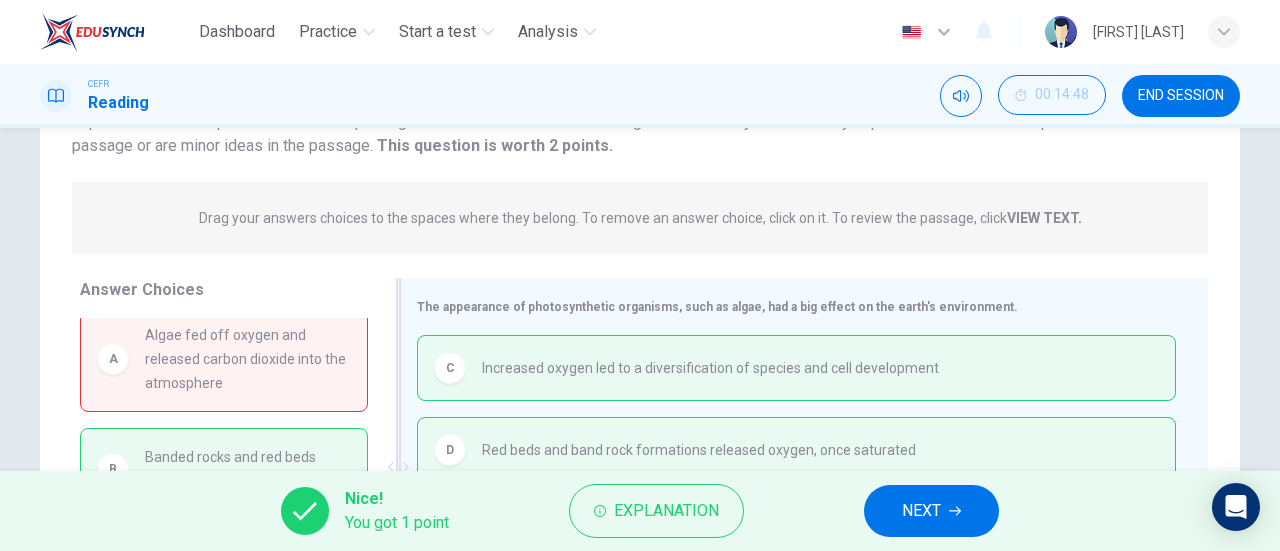 scroll, scrollTop: 0, scrollLeft: 0, axis: both 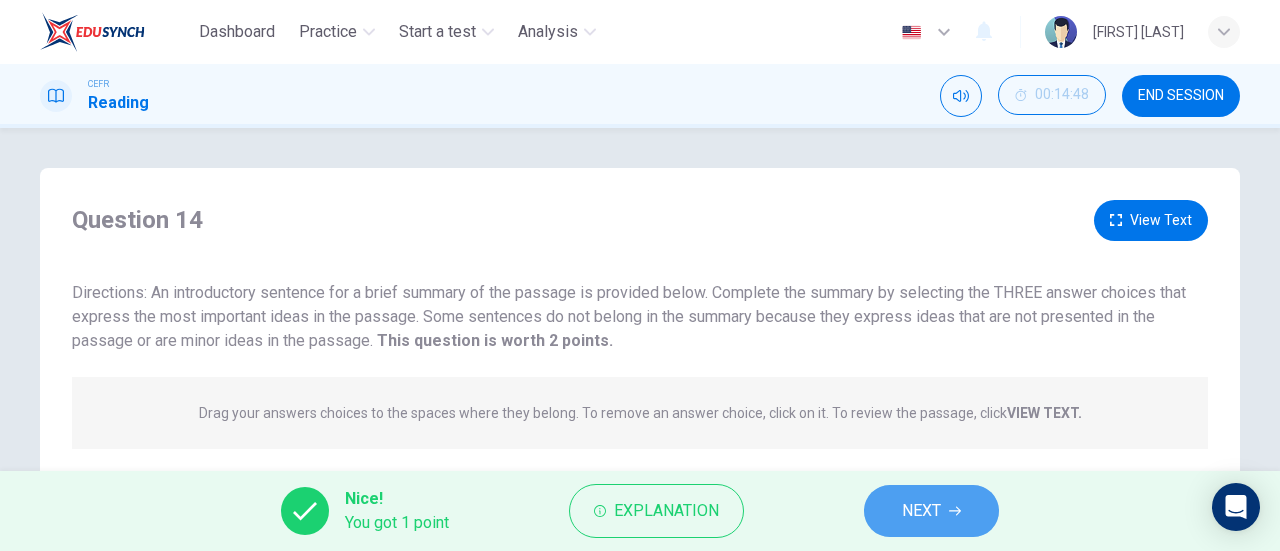 click at bounding box center (955, 511) 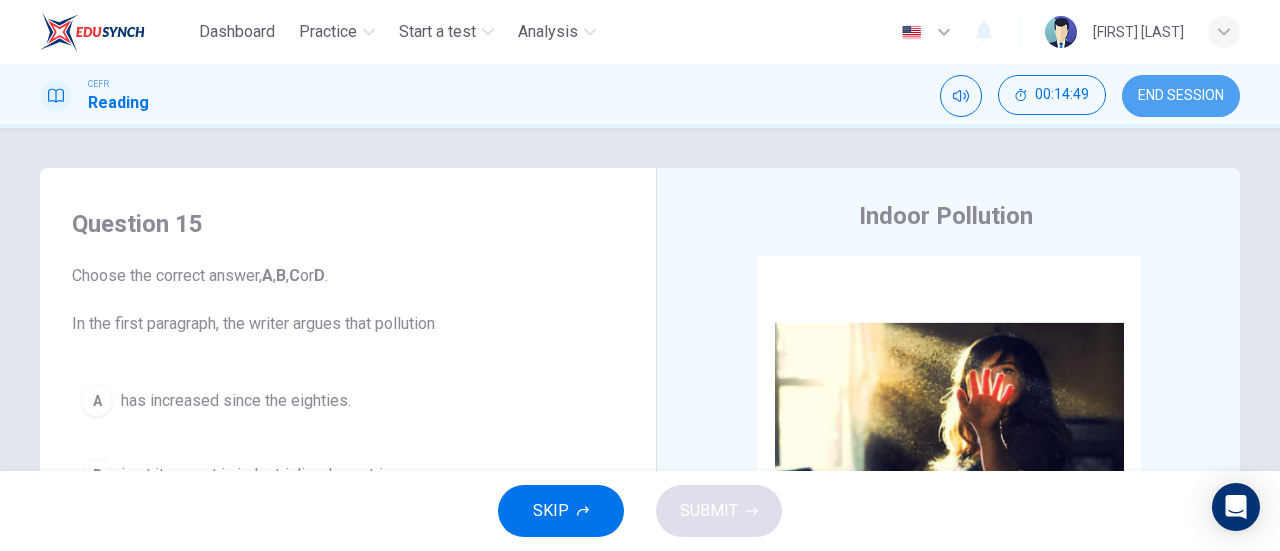 click on "END SESSION" at bounding box center (1181, 96) 